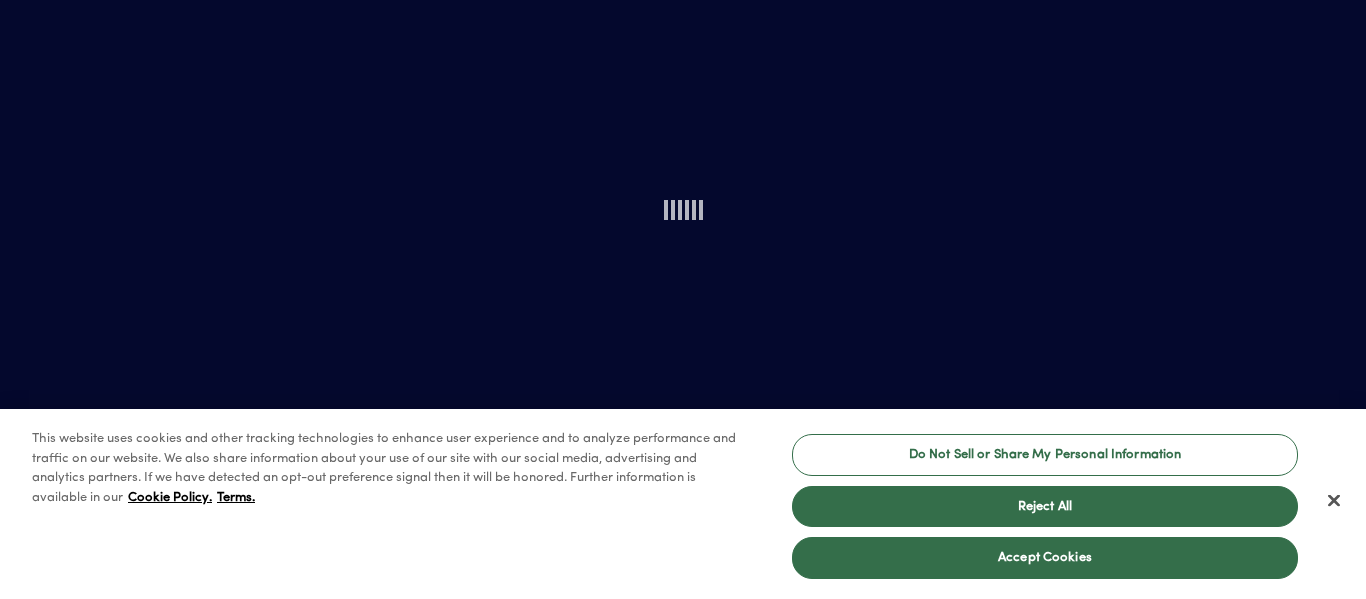 scroll, scrollTop: 0, scrollLeft: 0, axis: both 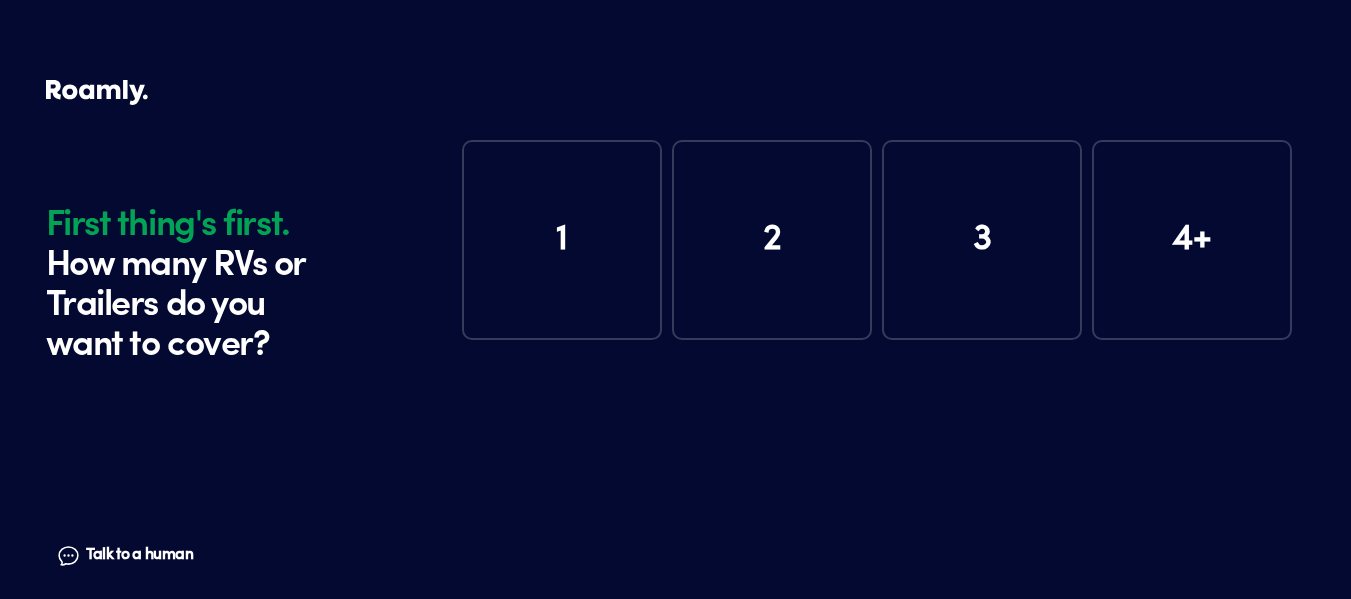 click on "1" at bounding box center [562, 240] 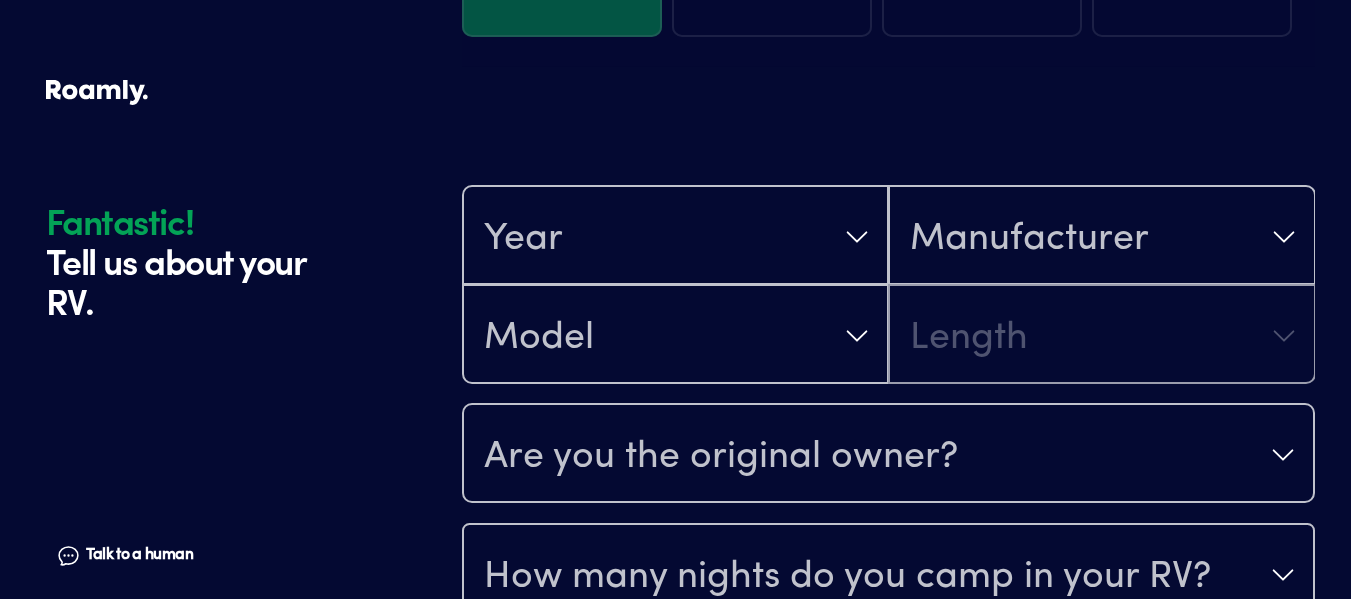scroll, scrollTop: 390, scrollLeft: 0, axis: vertical 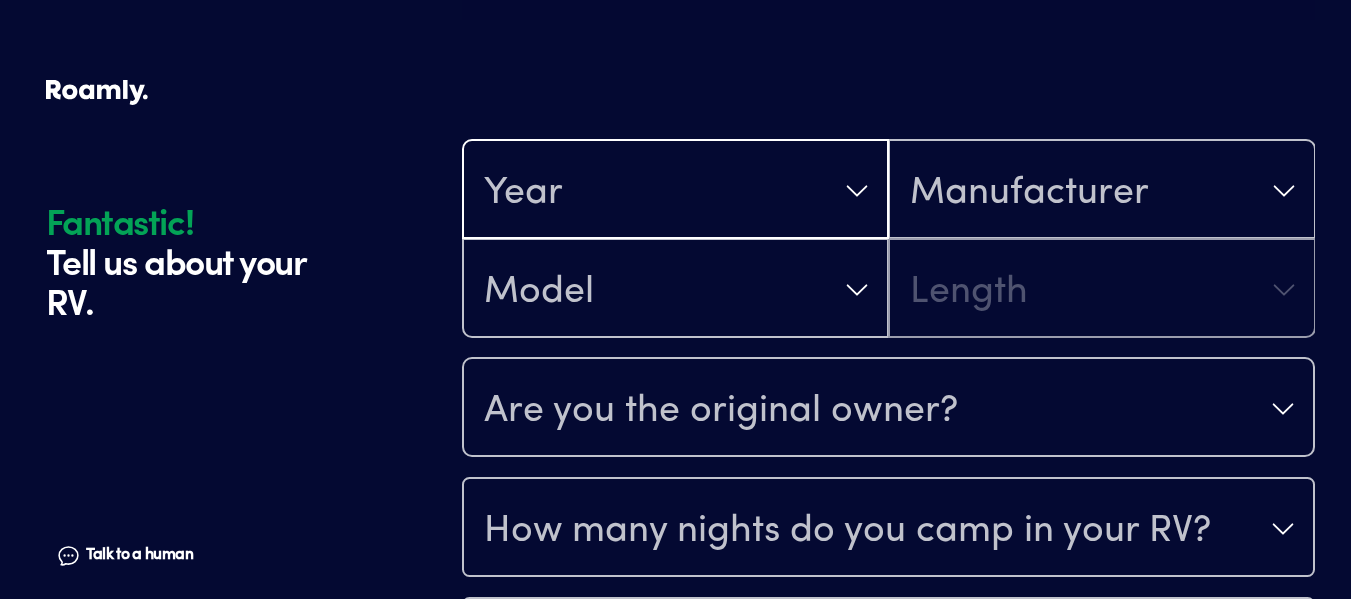 click on "Year" at bounding box center (675, 191) 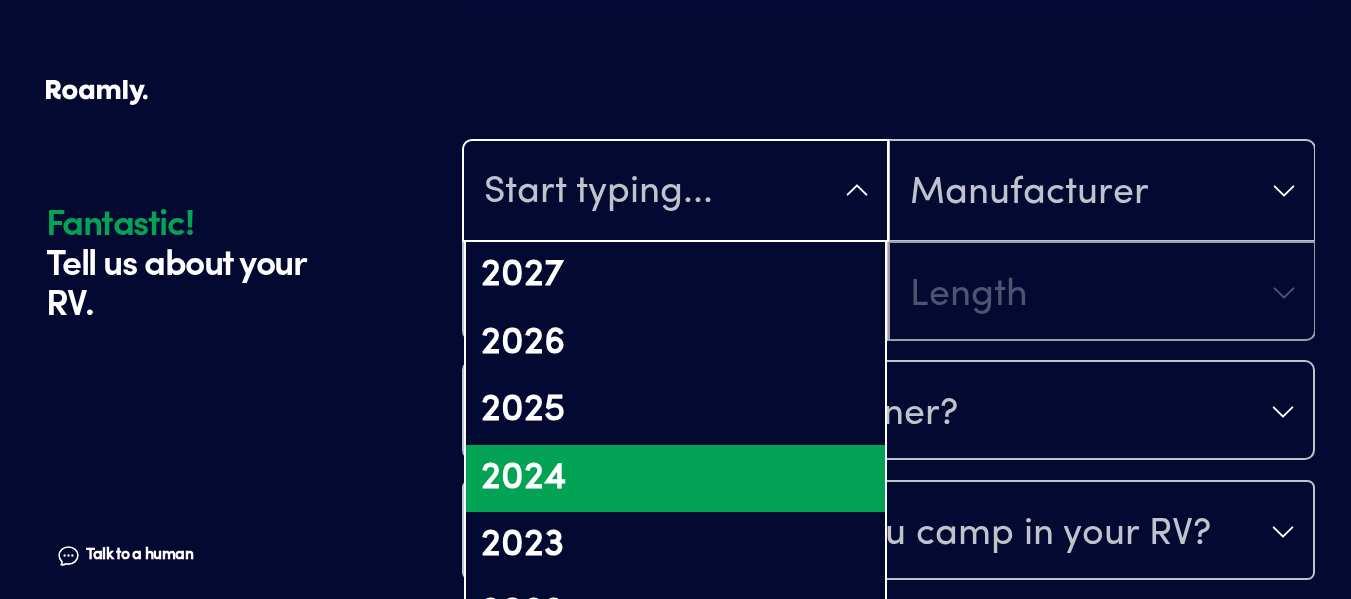 click on "2024" at bounding box center (675, 479) 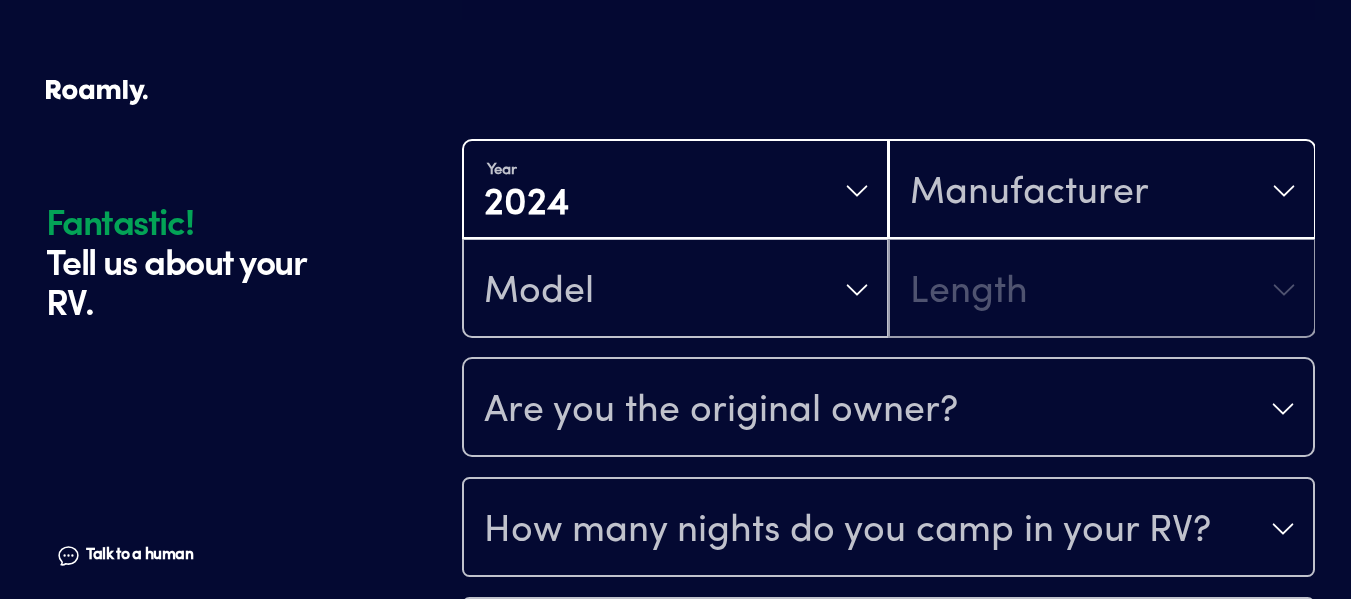 click on "Manufacturer" at bounding box center [1029, 193] 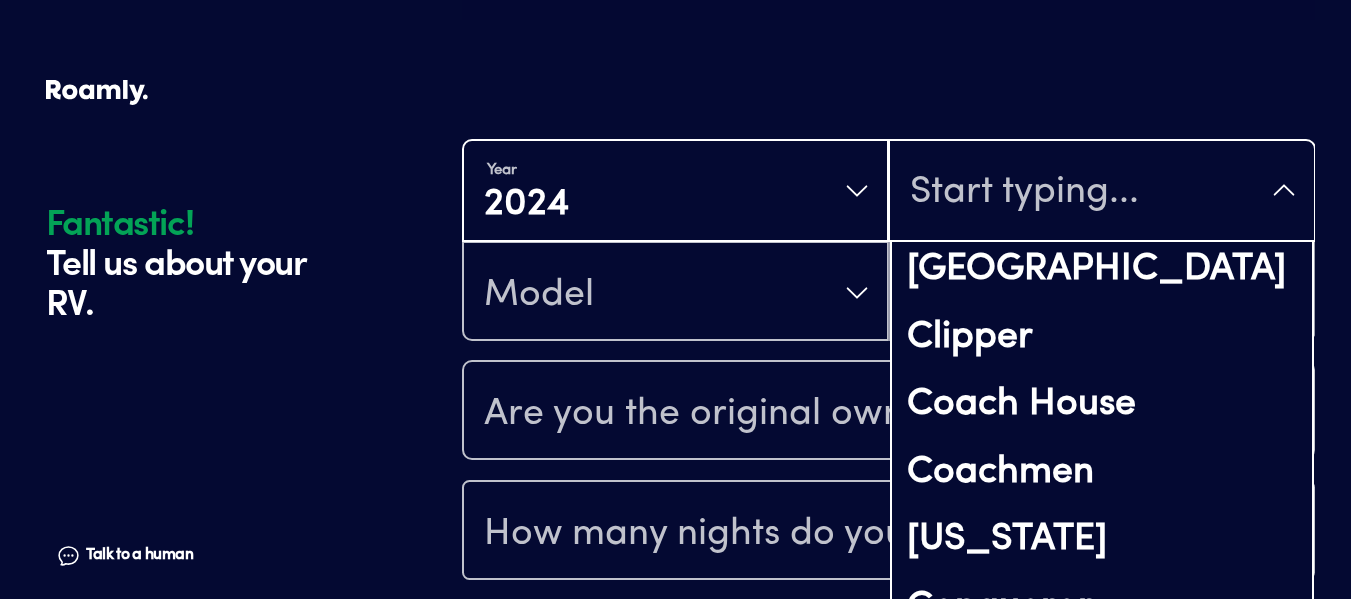 scroll, scrollTop: 1800, scrollLeft: 0, axis: vertical 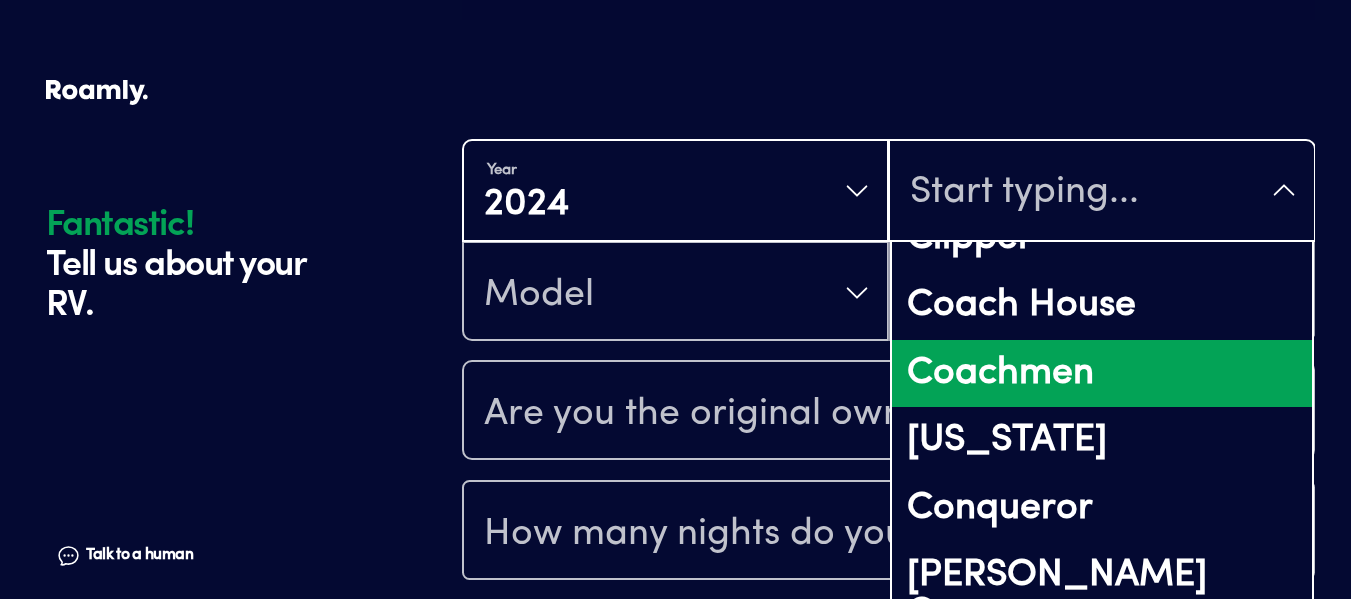 click on "Coachmen" at bounding box center [1101, 374] 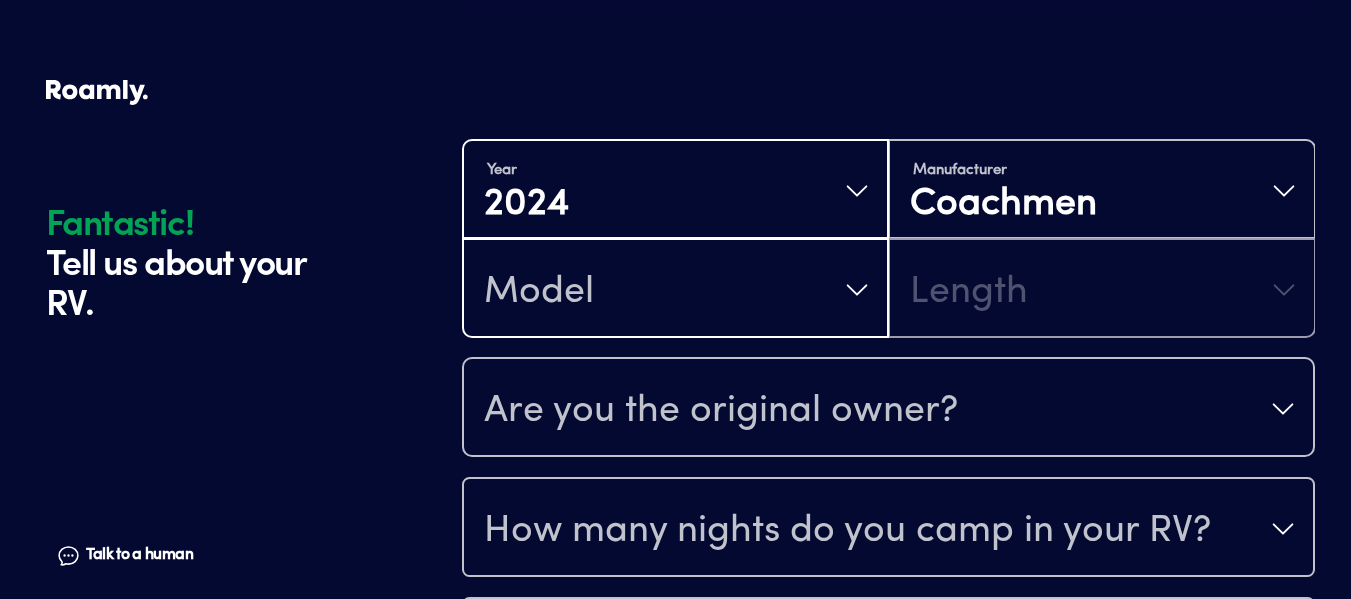 click on "Model" at bounding box center (675, 290) 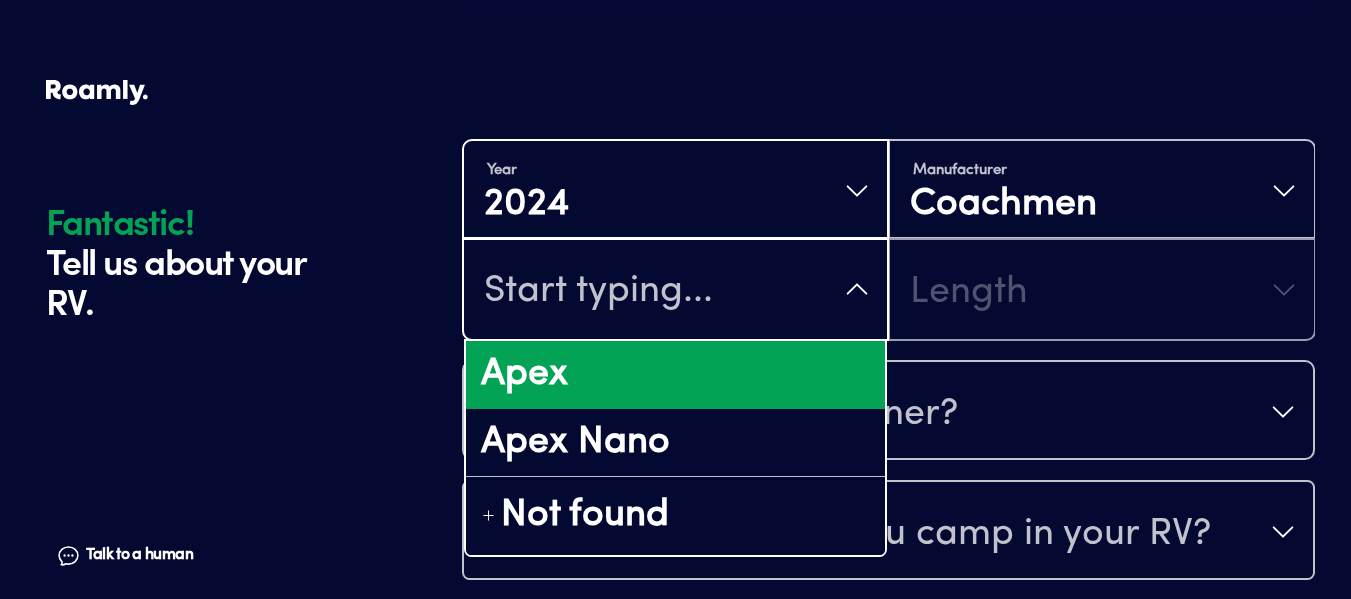 click on "Apex" at bounding box center (675, 375) 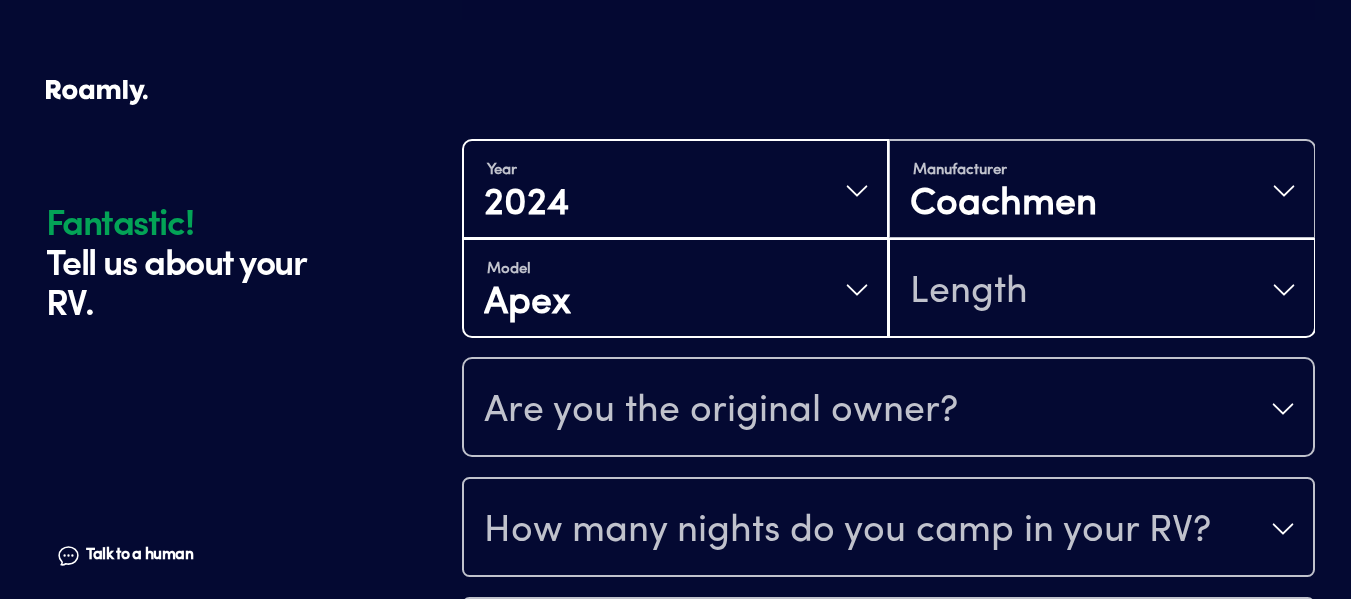 click on "Length" at bounding box center [1101, 290] 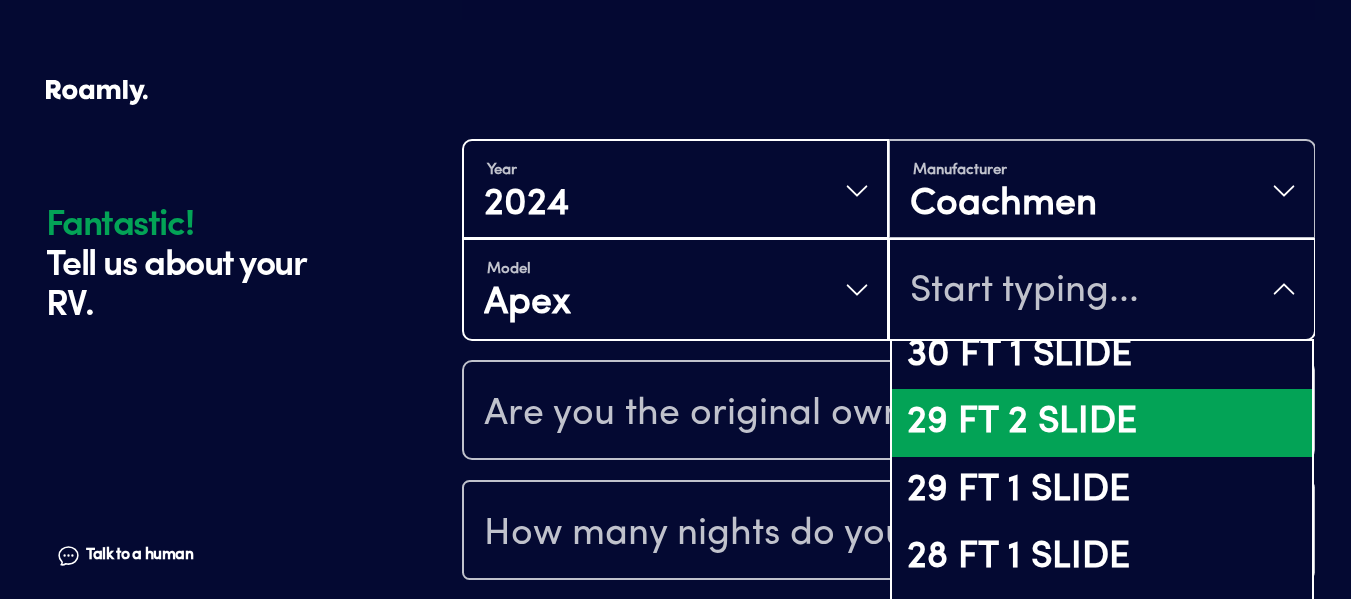 scroll, scrollTop: 258, scrollLeft: 0, axis: vertical 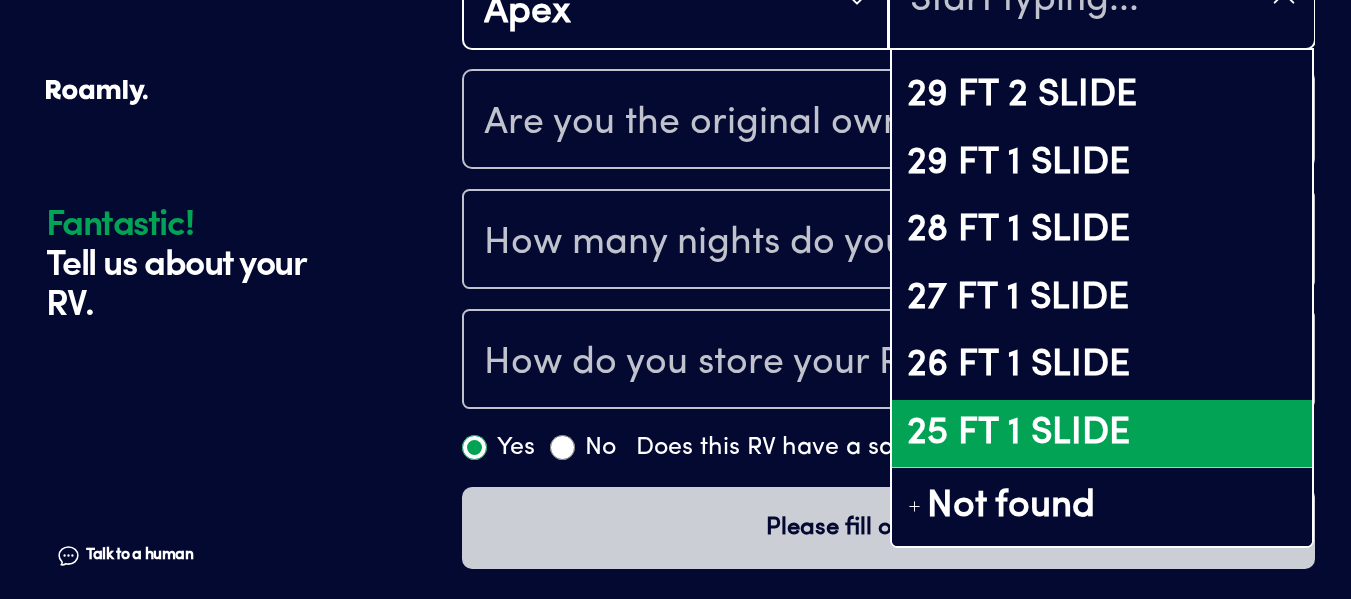 click on "25 FT 1 SLIDE" at bounding box center [1101, 434] 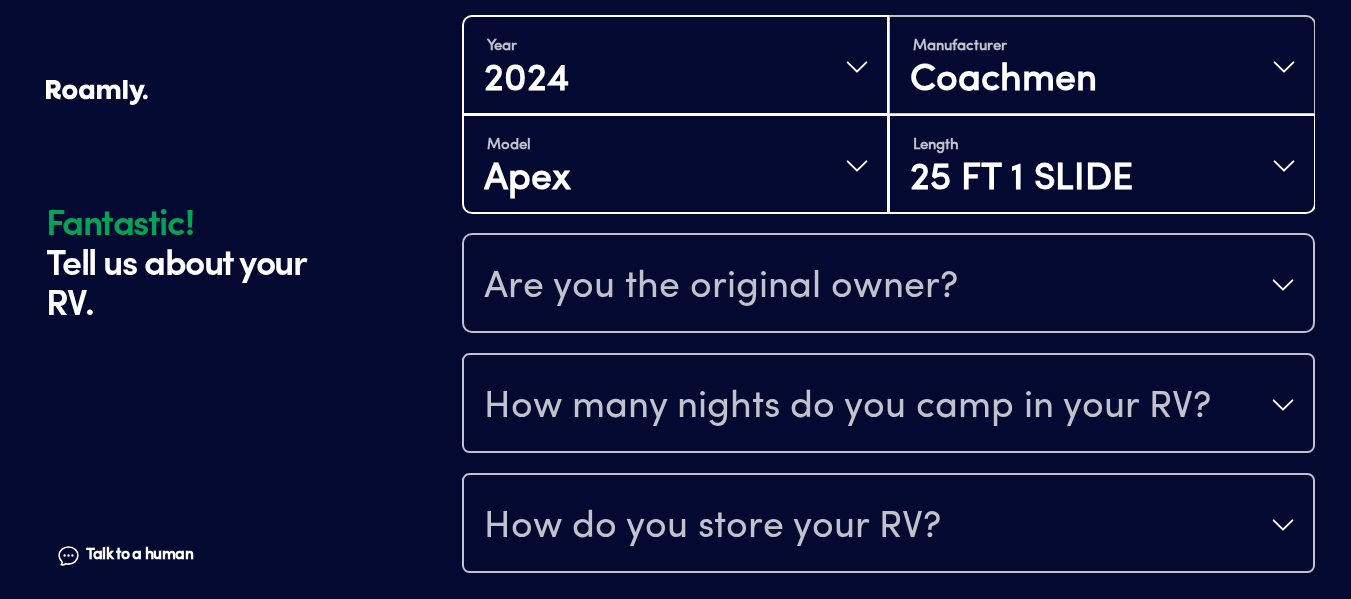 scroll, scrollTop: 511, scrollLeft: 0, axis: vertical 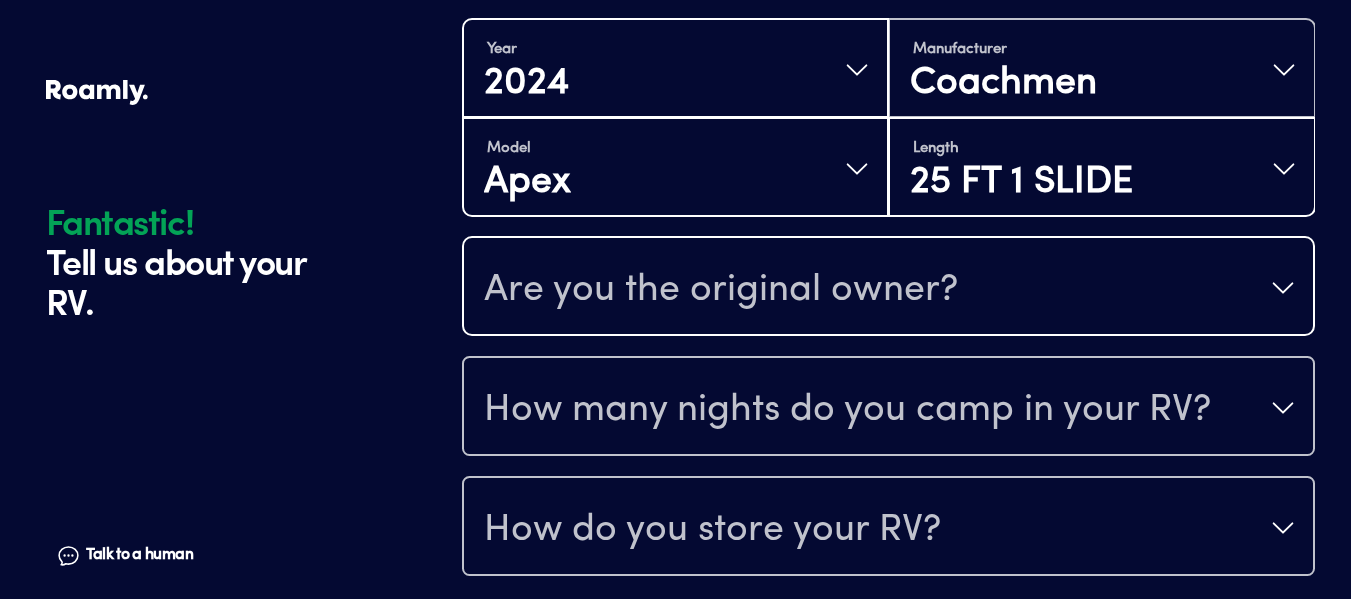 click on "Are you the original owner?" at bounding box center (721, 290) 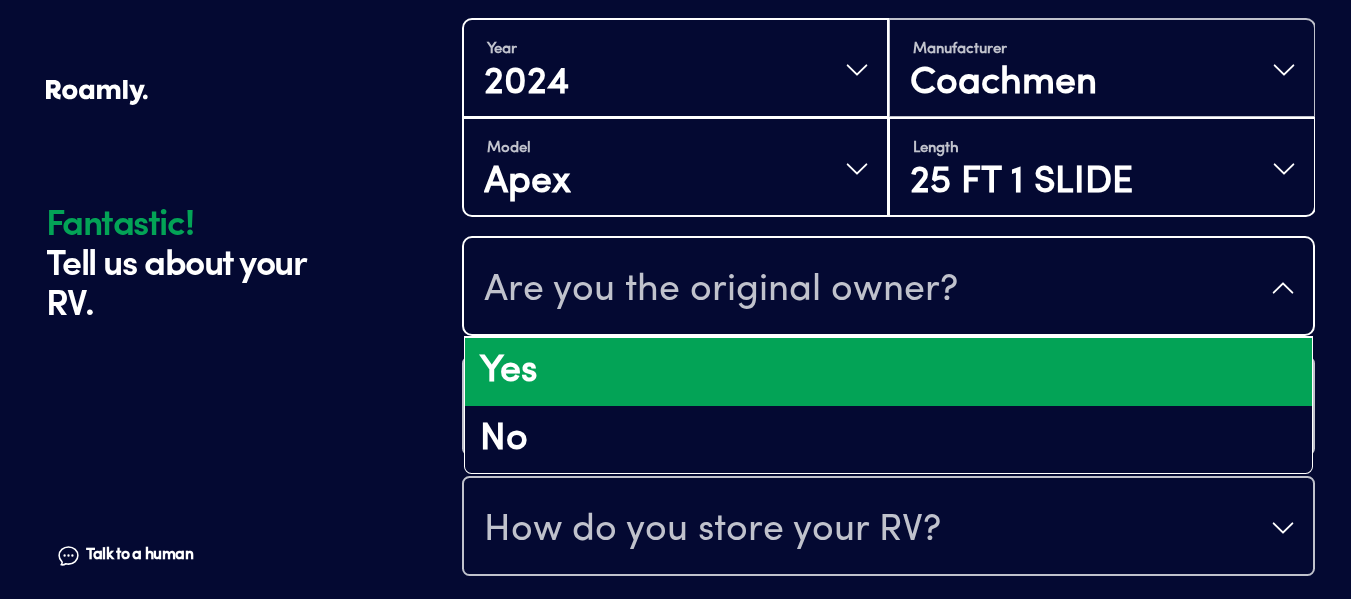 click on "Yes" at bounding box center (888, 372) 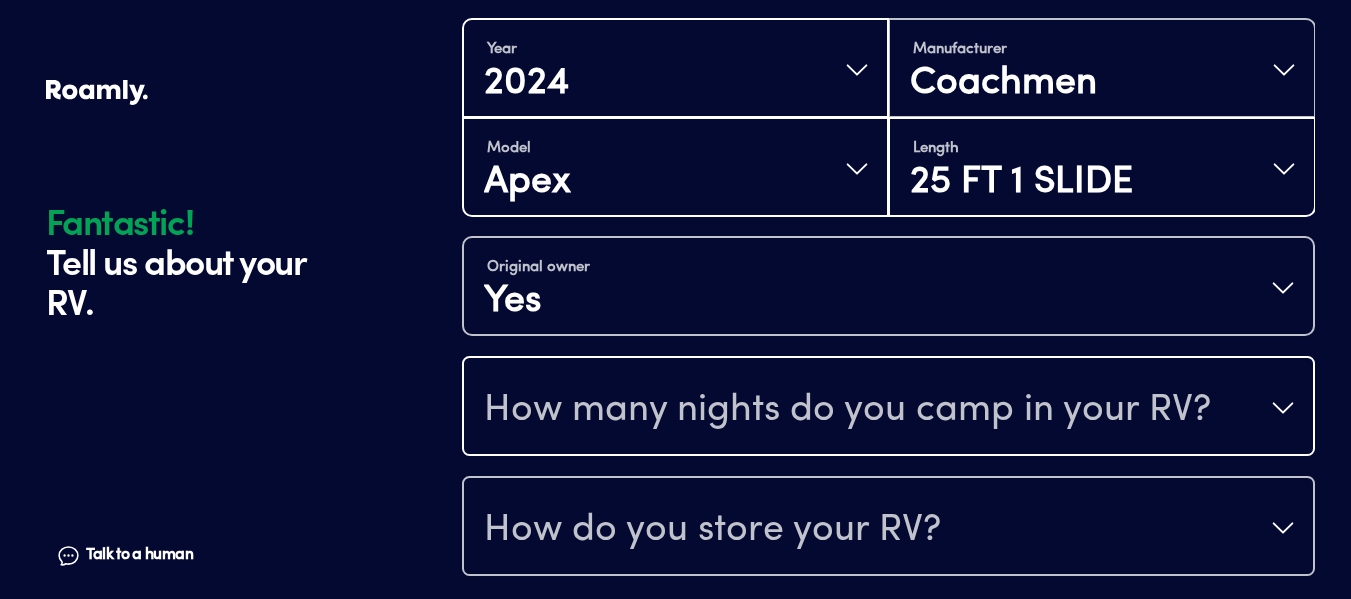 click on "How many nights do you camp in your RV?" at bounding box center [847, 410] 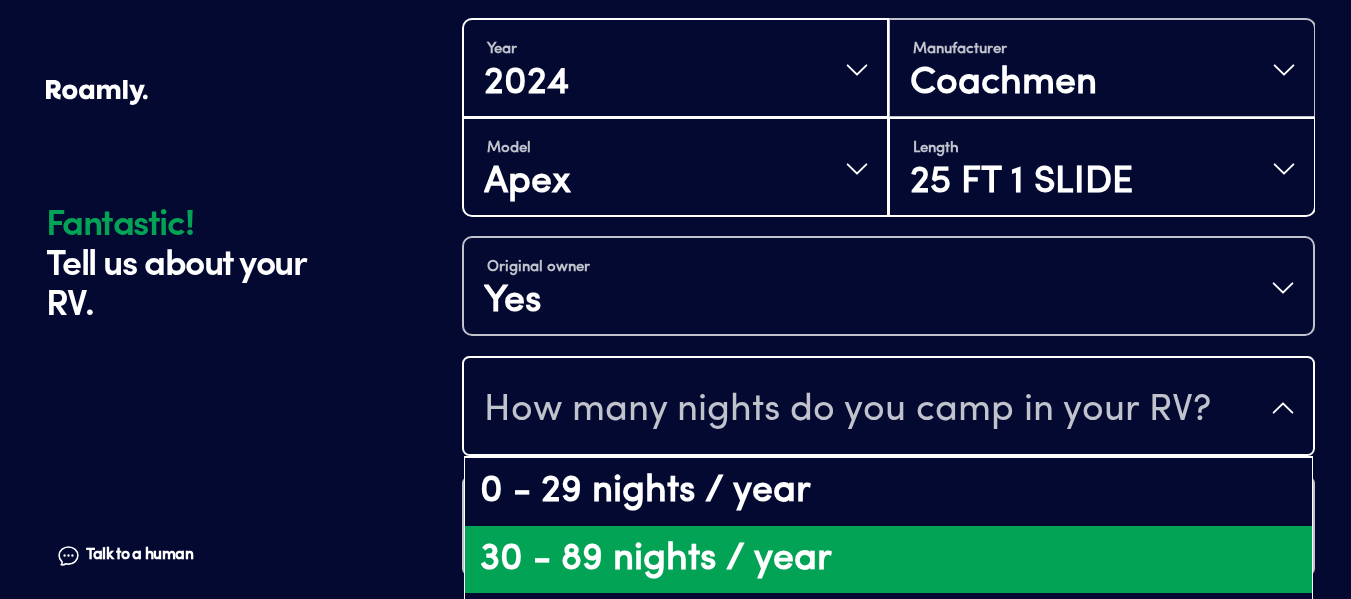 click on "30 - 89 nights / year" at bounding box center (888, 560) 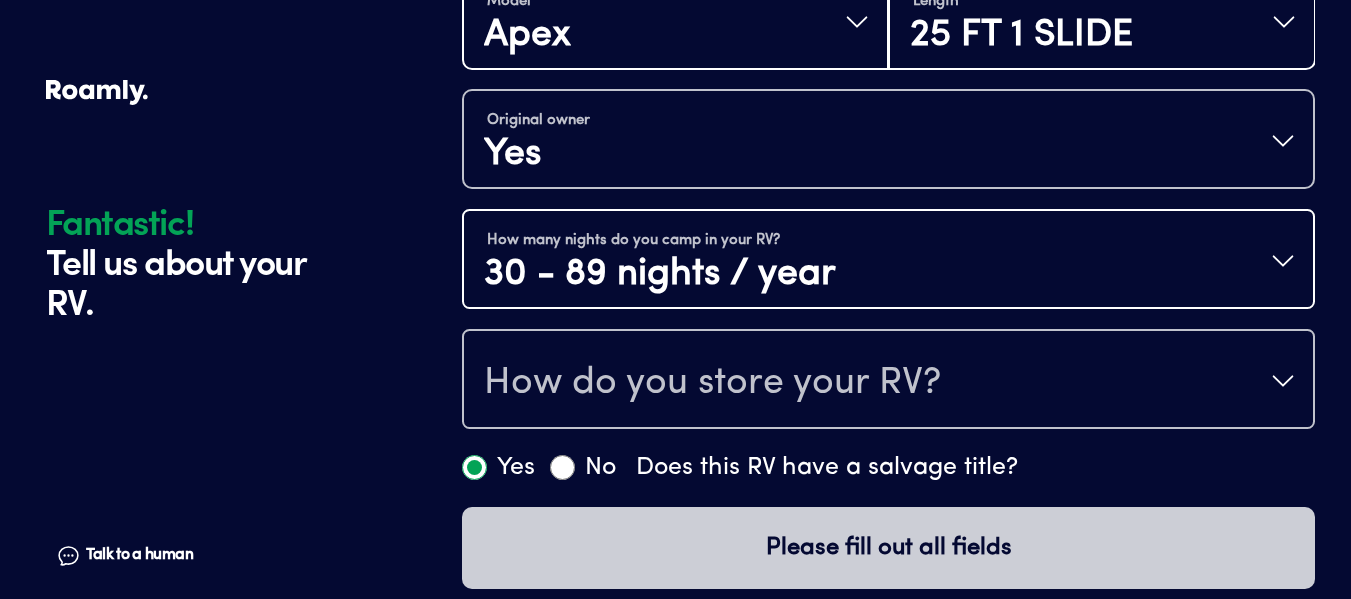 scroll, scrollTop: 678, scrollLeft: 0, axis: vertical 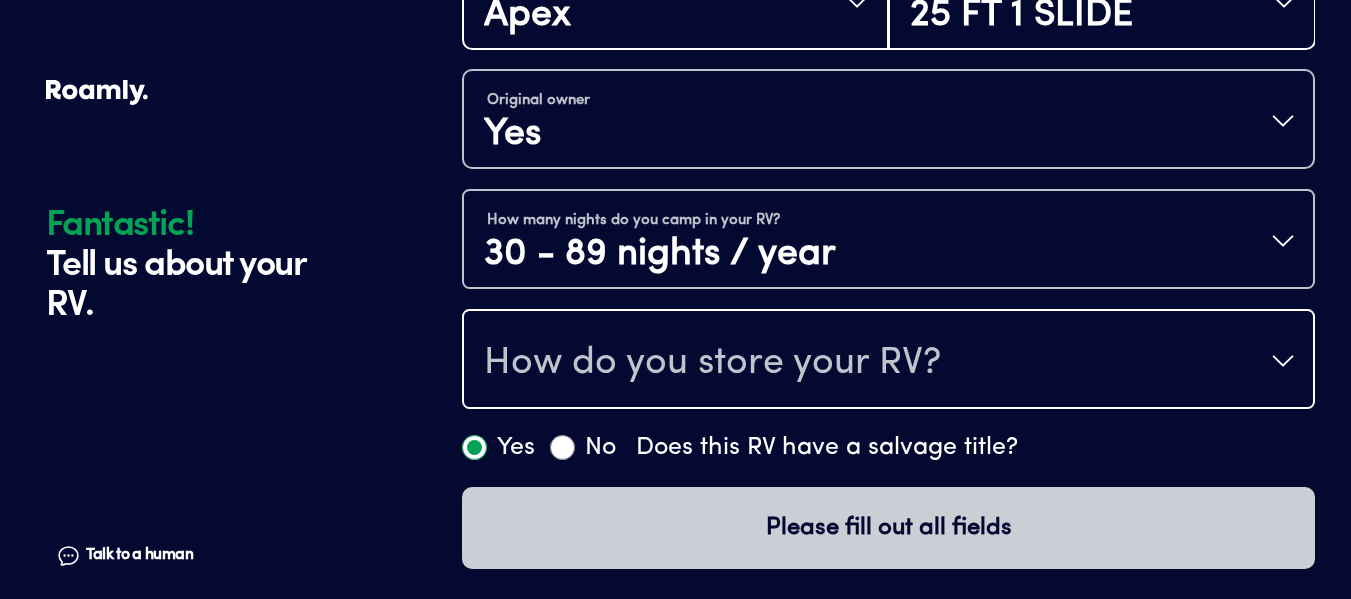 click on "How do you store your RV?" at bounding box center (712, 363) 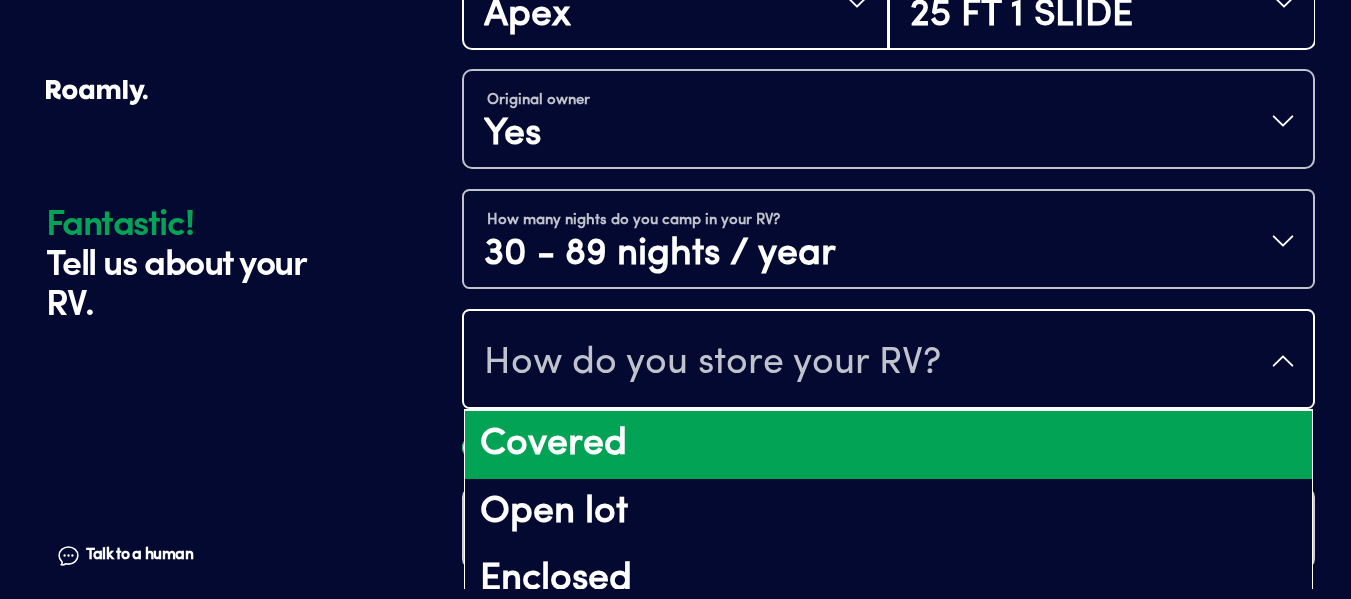 click on "Covered" at bounding box center [888, 445] 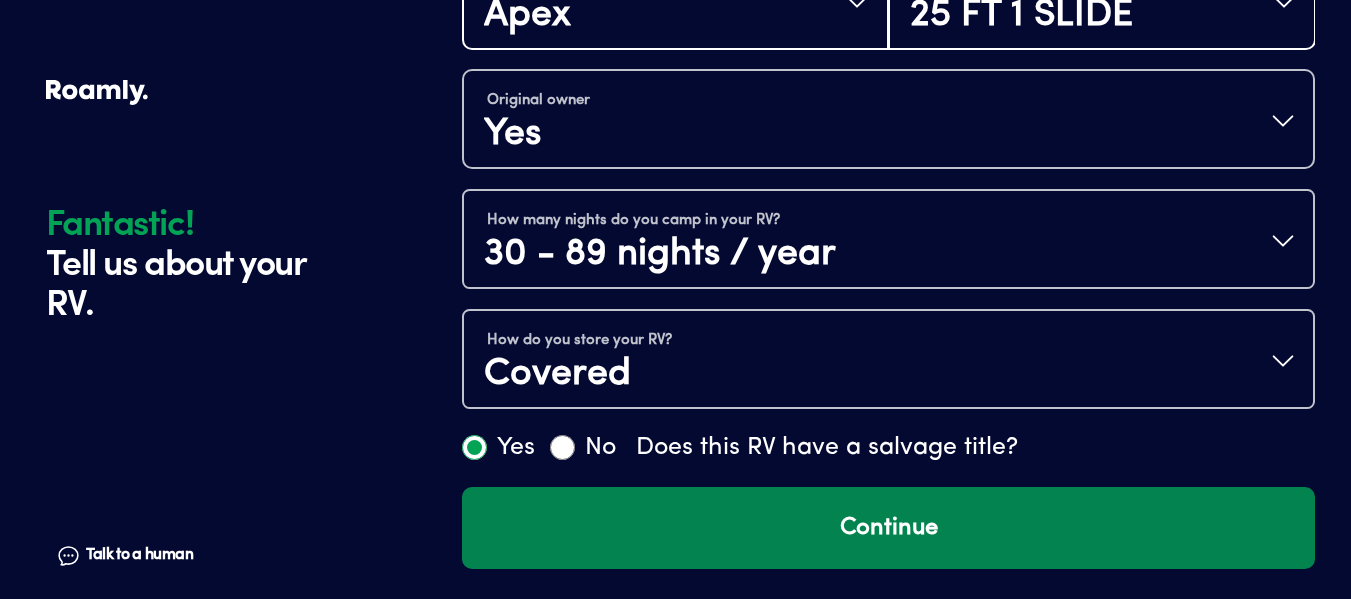 click on "Continue" at bounding box center [888, 528] 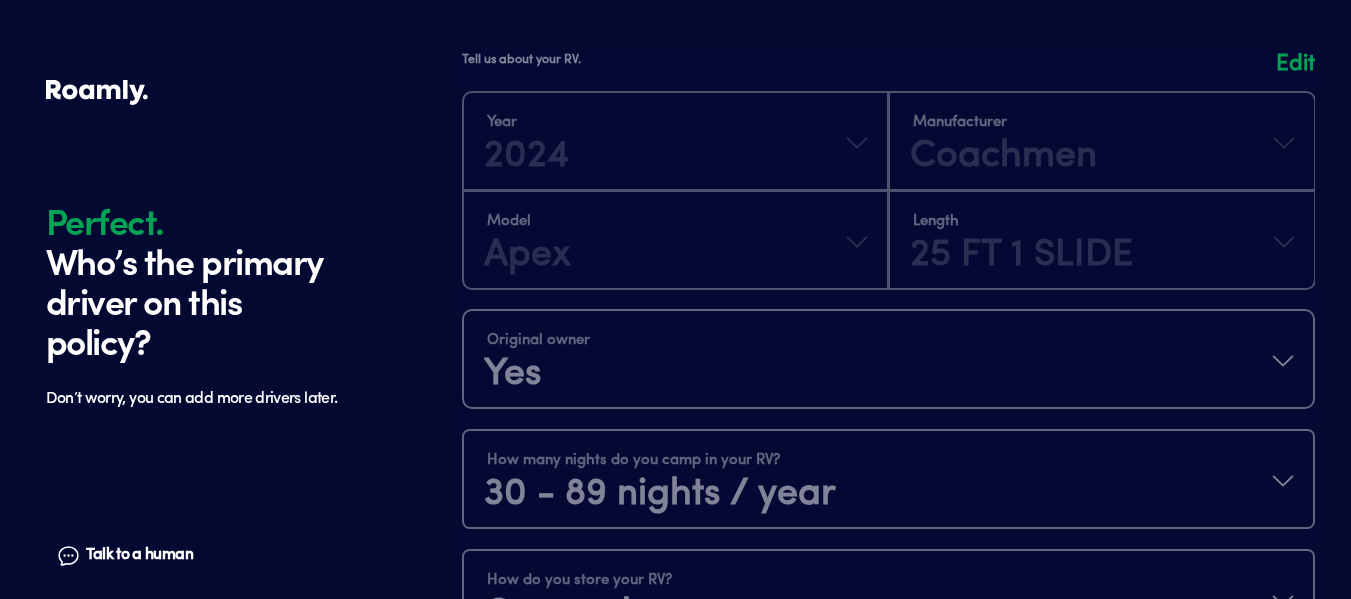 scroll, scrollTop: 278, scrollLeft: 0, axis: vertical 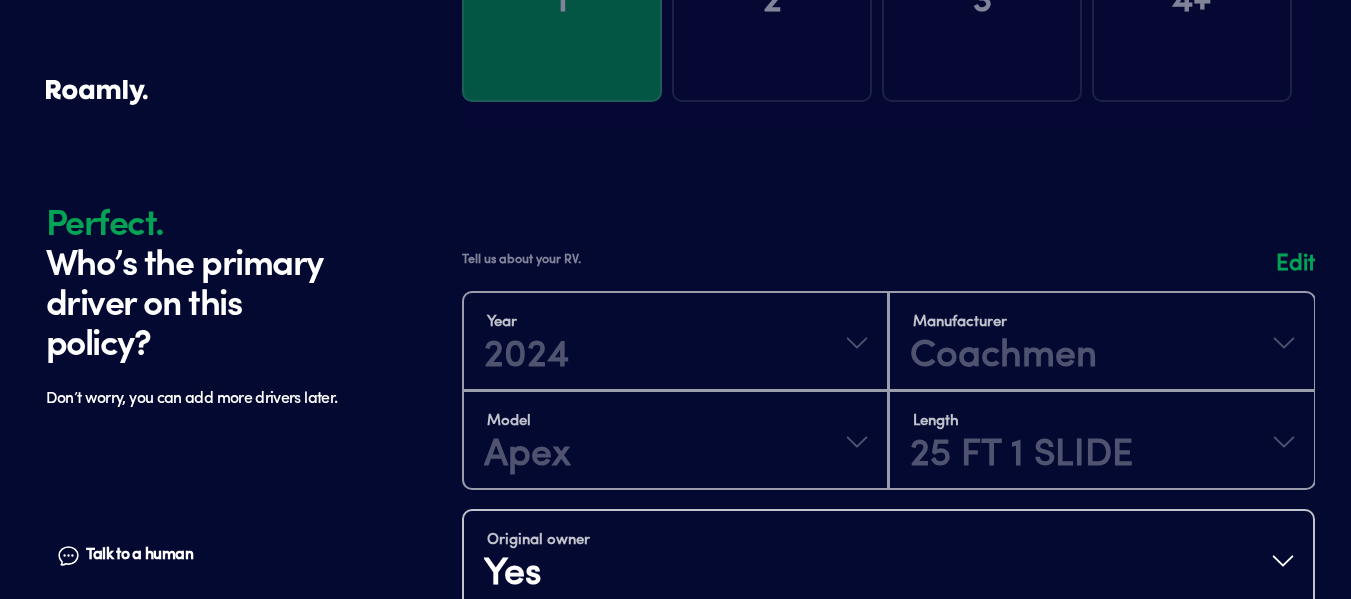 click at bounding box center [888, 589] 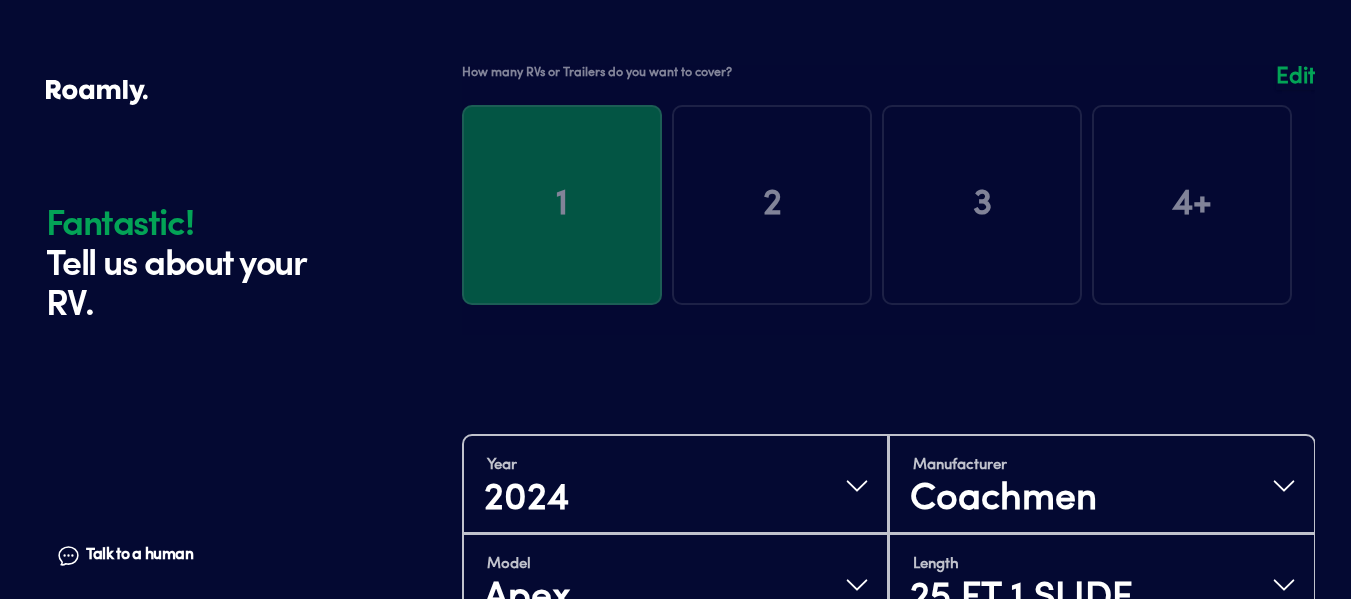 scroll, scrollTop: 390, scrollLeft: 0, axis: vertical 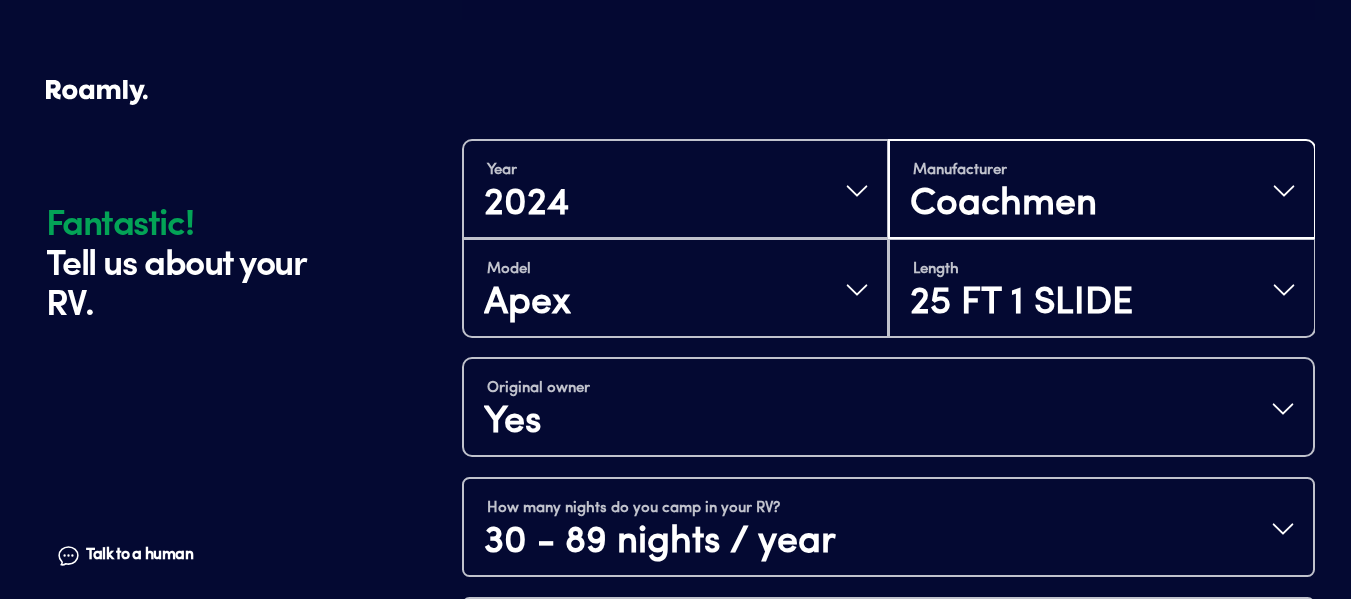 click on "Manufacturer Coachmen" at bounding box center [1101, 191] 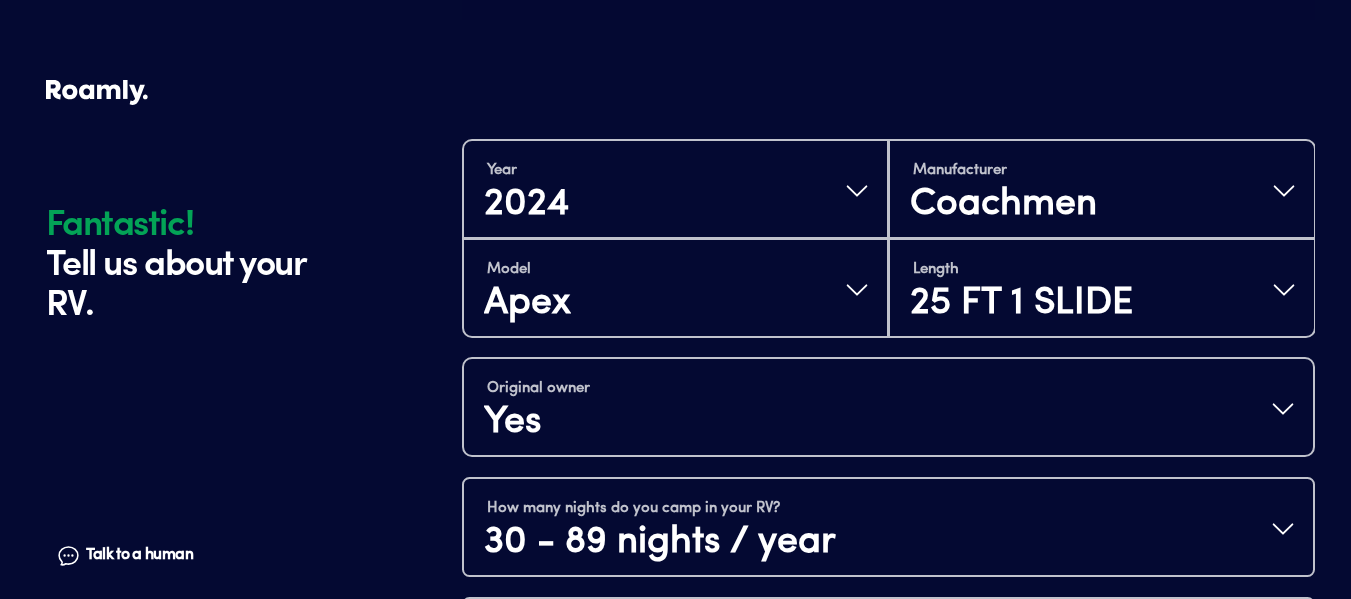 scroll, scrollTop: 529, scrollLeft: 0, axis: vertical 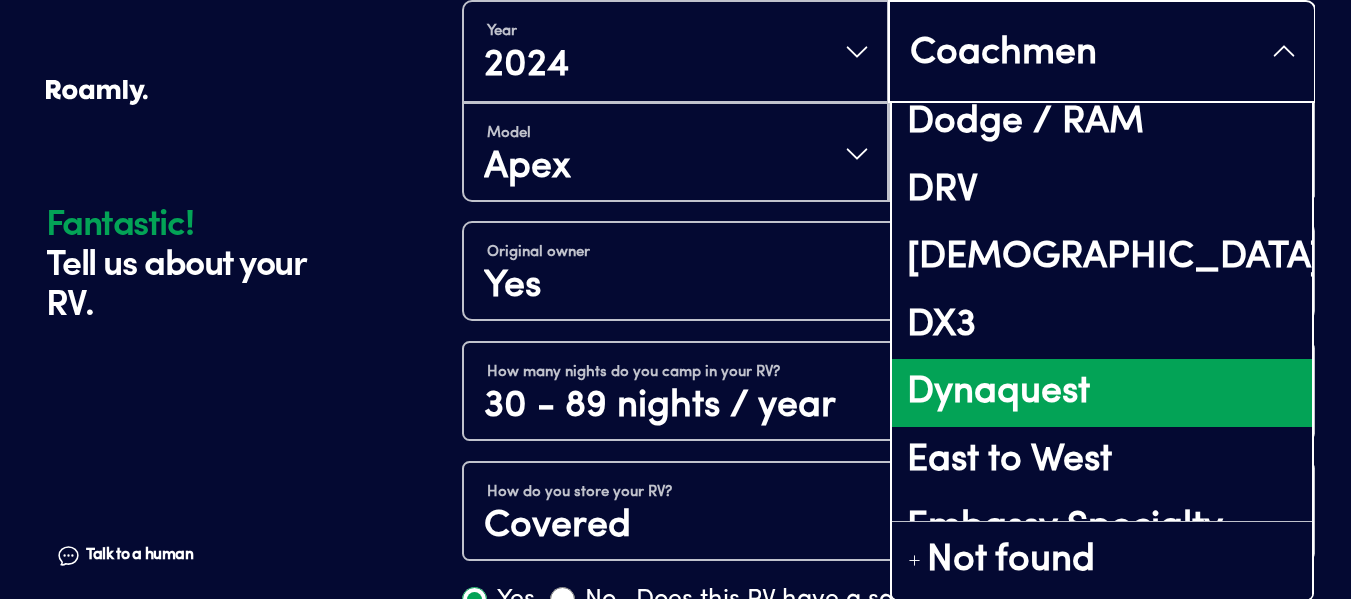 click on "Dynaquest" at bounding box center (1101, 393) 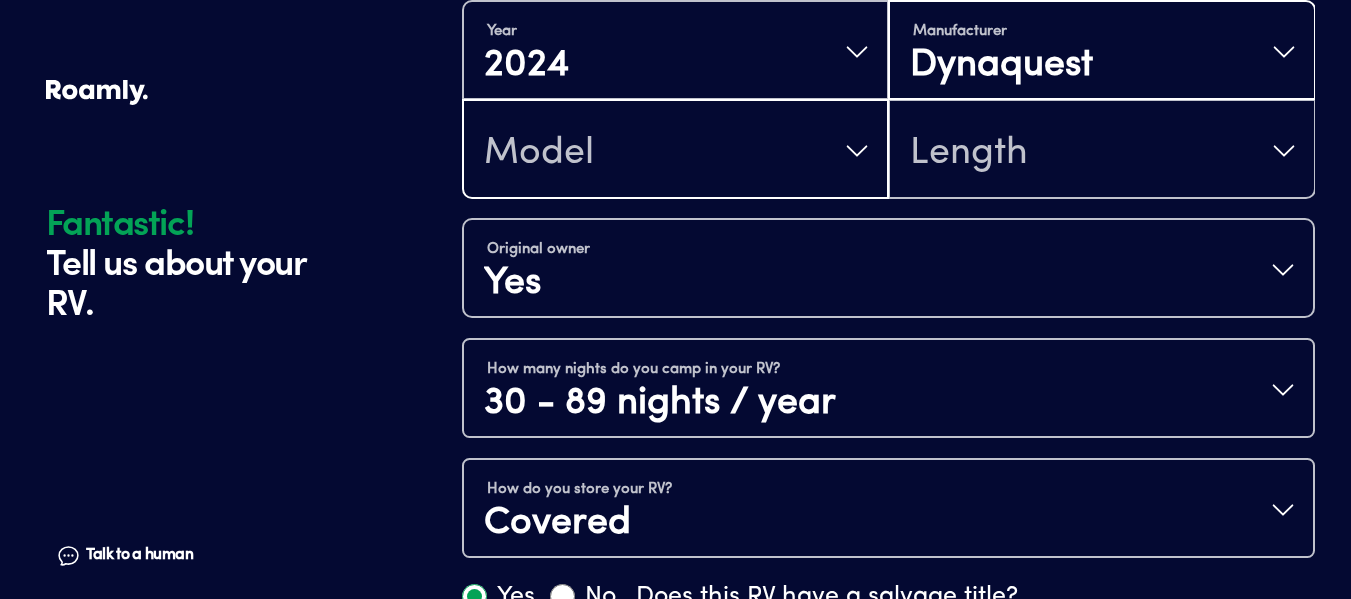 click on "Model" at bounding box center [675, 151] 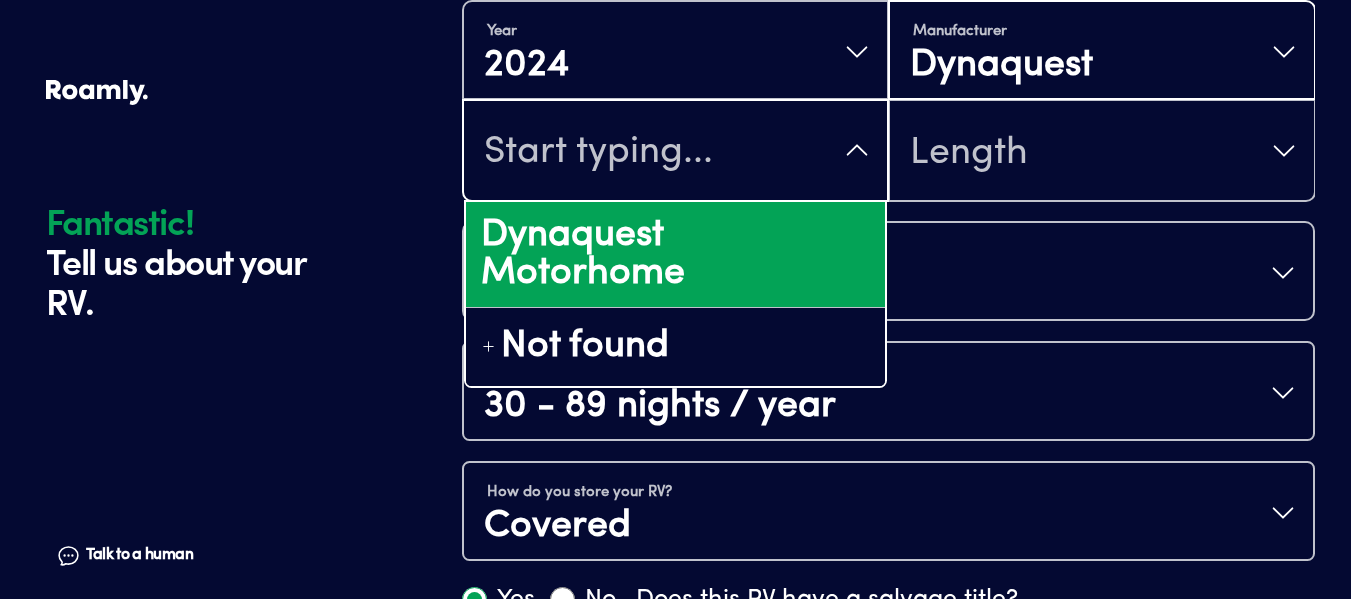 click on "Dynaquest Motorhome" at bounding box center (675, 254) 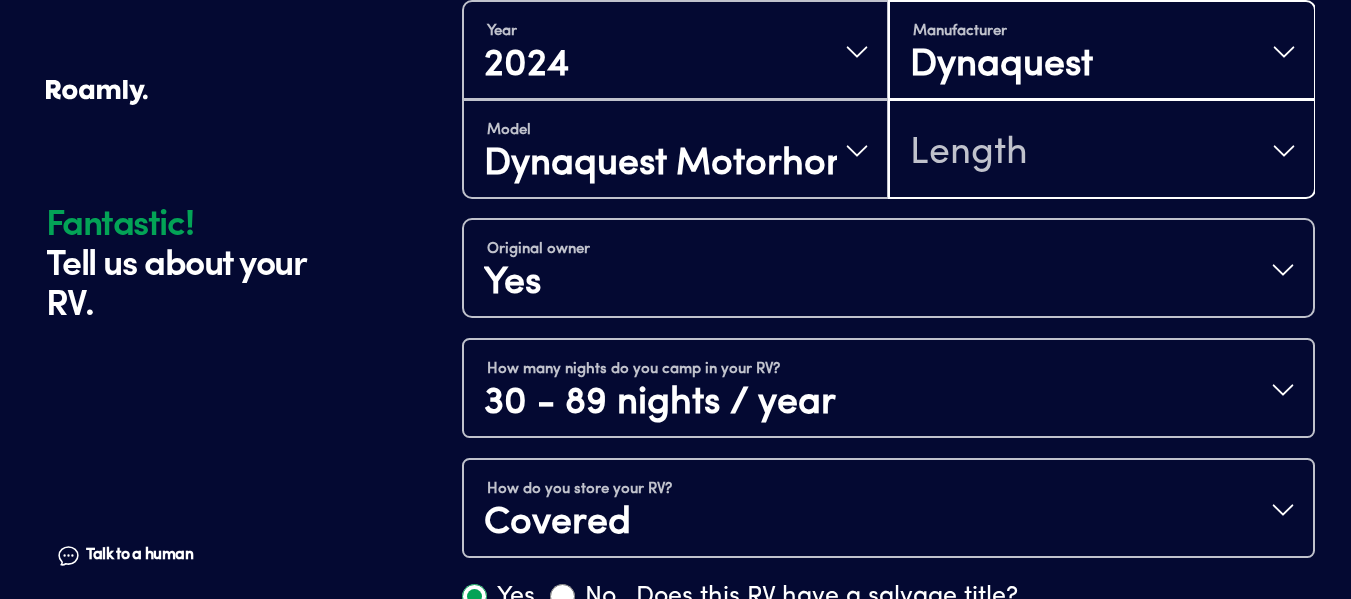 click on "Length" at bounding box center [969, 153] 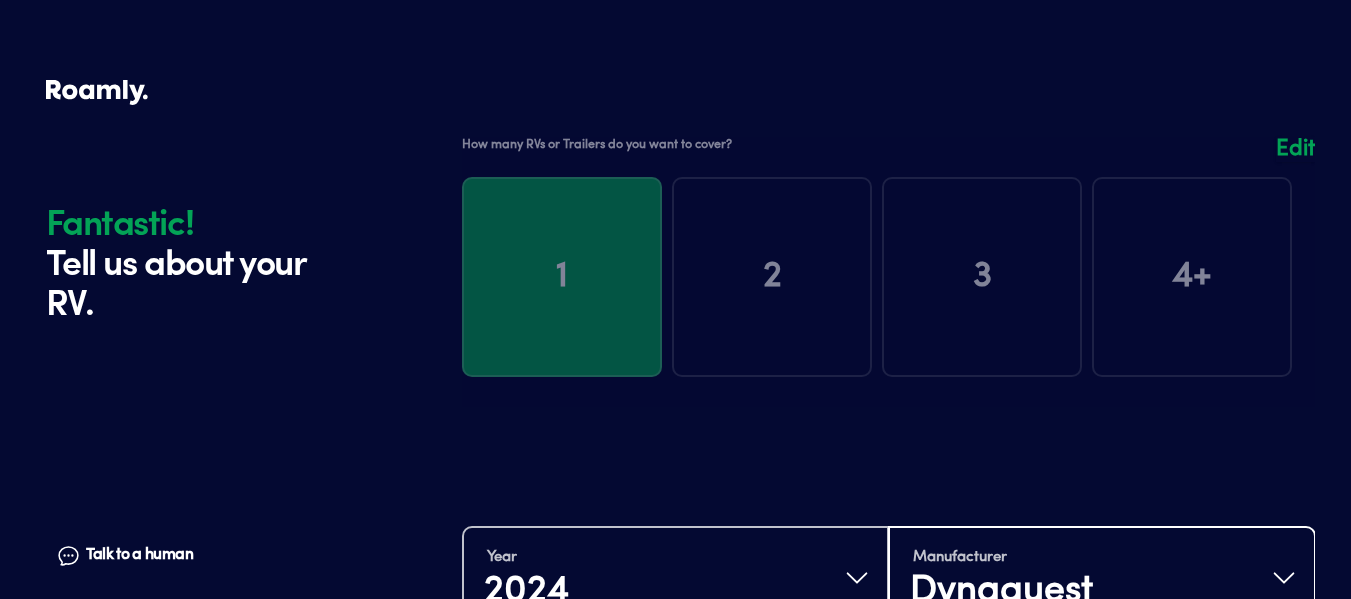 scroll, scrollTop: 0, scrollLeft: 0, axis: both 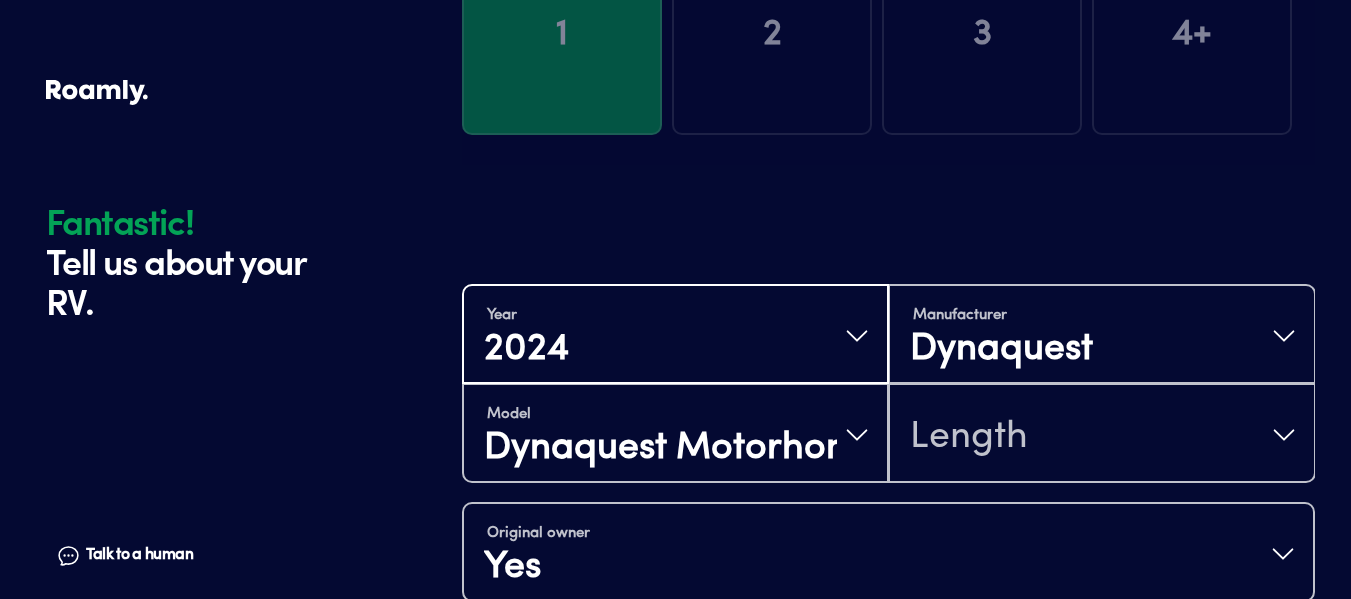 click on "Year [DATE]" at bounding box center [675, 336] 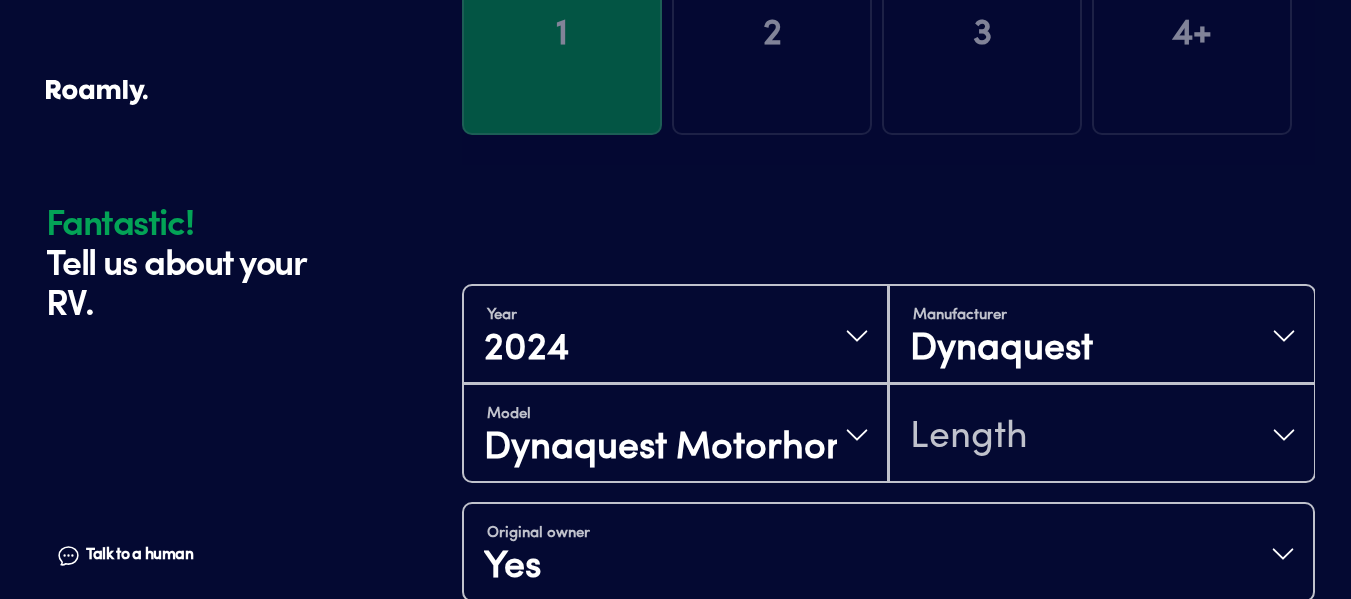 scroll, scrollTop: 303, scrollLeft: 0, axis: vertical 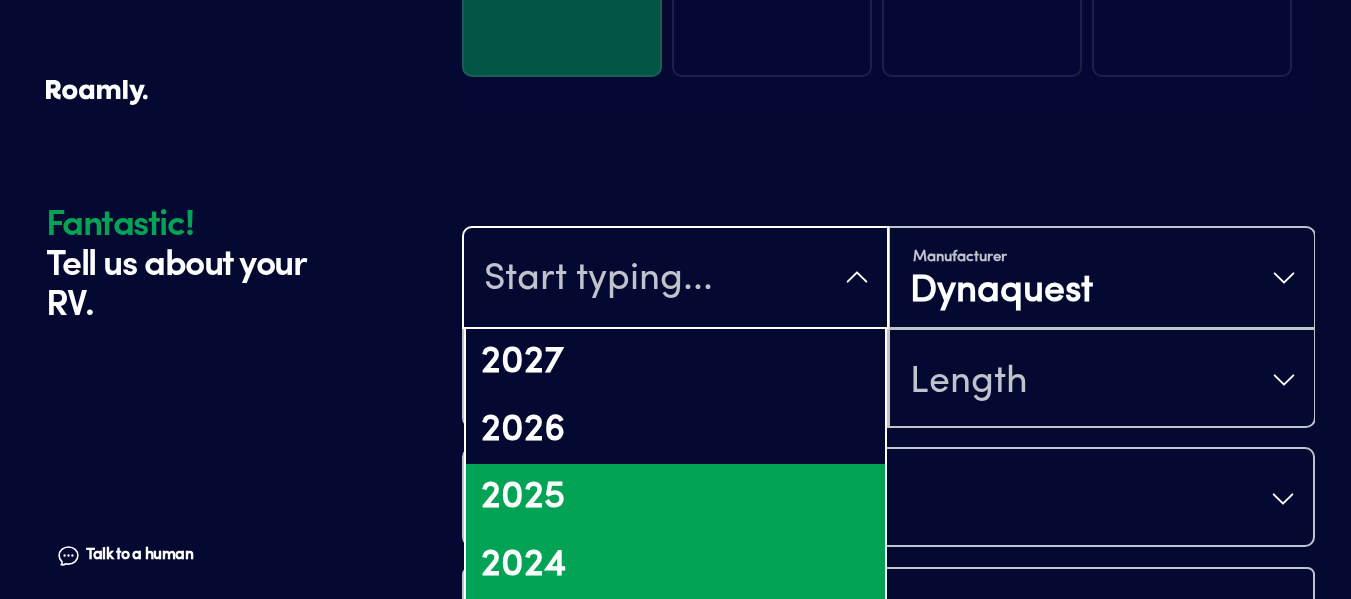 click on "2025" at bounding box center [675, 498] 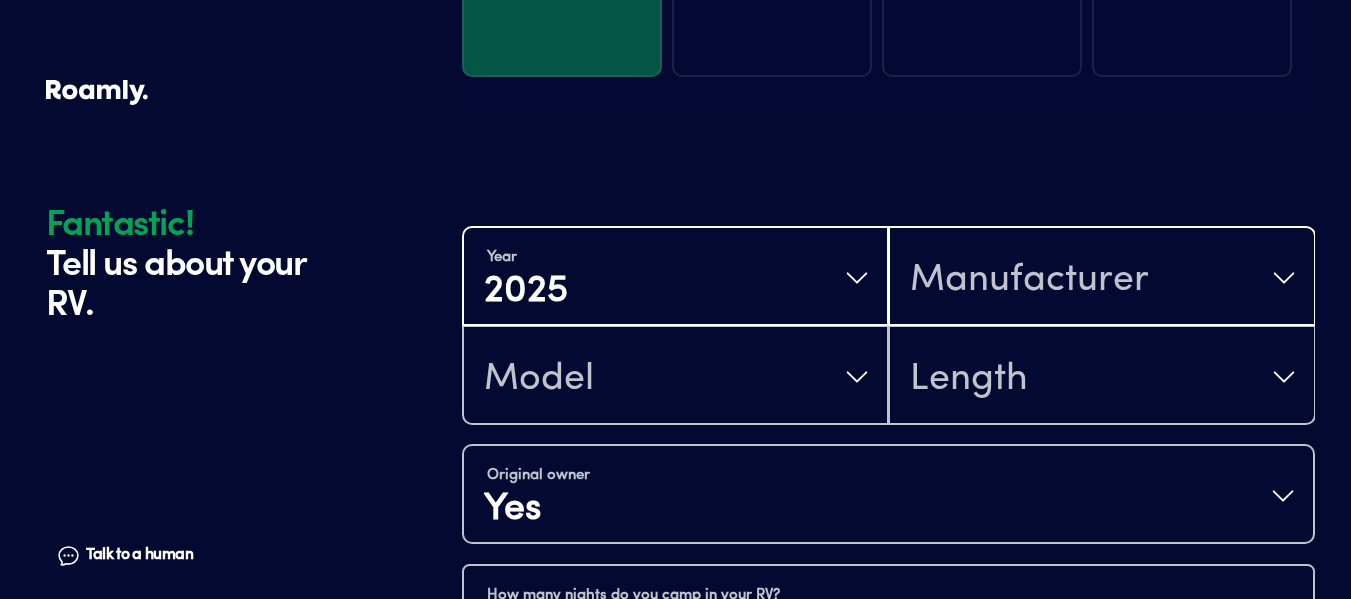 click on "Manufacturer" at bounding box center [1029, 280] 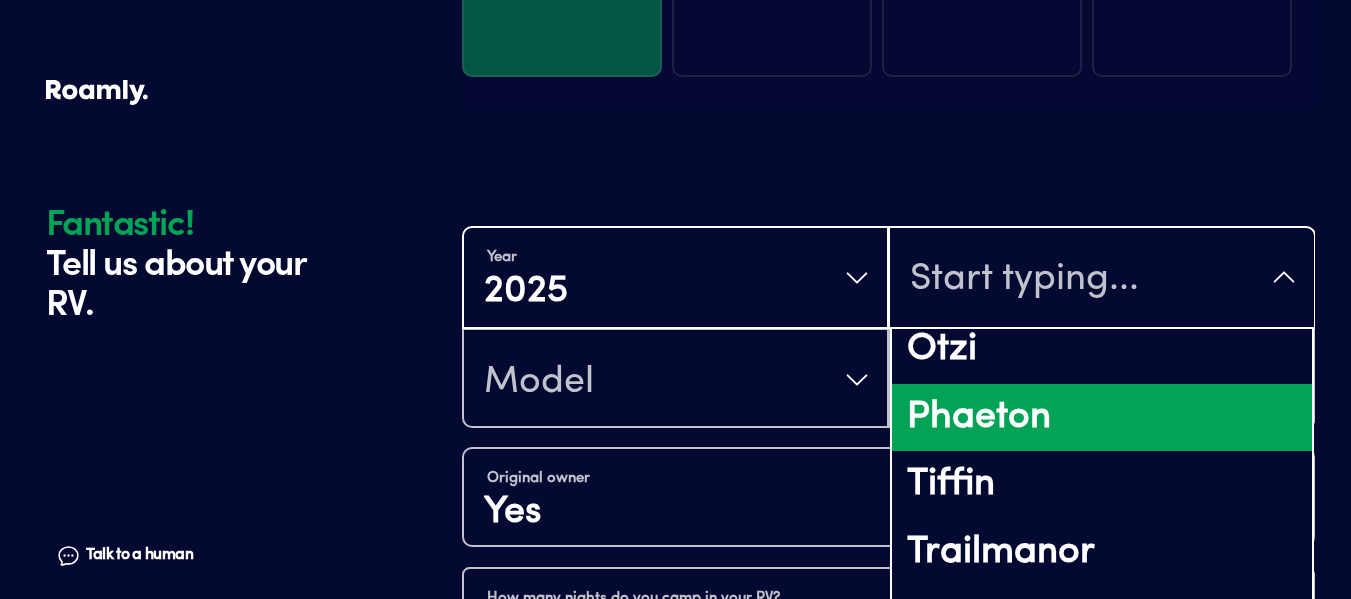 scroll, scrollTop: 700, scrollLeft: 0, axis: vertical 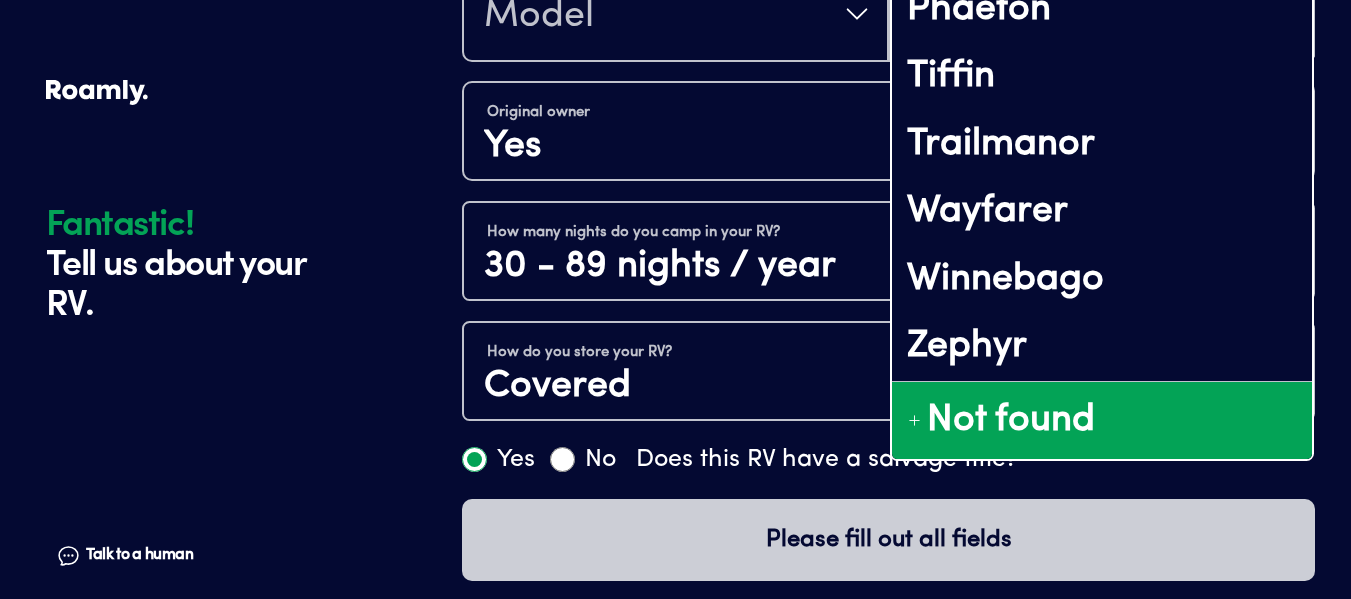 click on "Not found" at bounding box center [1011, 421] 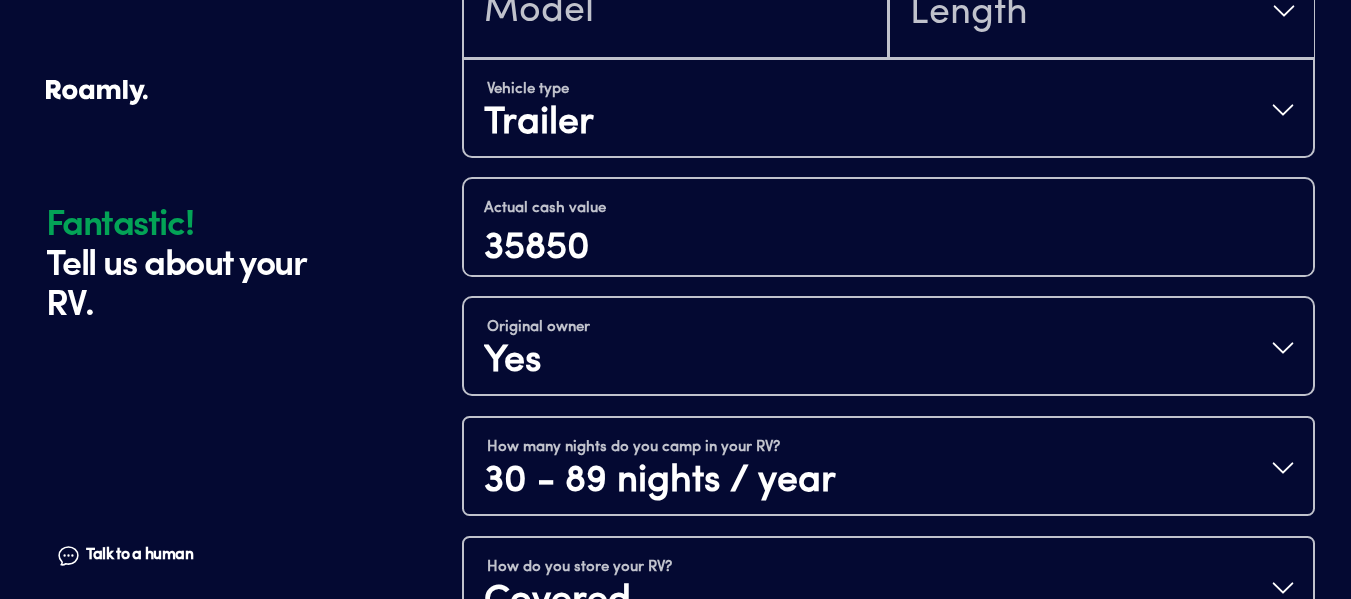 scroll, scrollTop: 282, scrollLeft: 0, axis: vertical 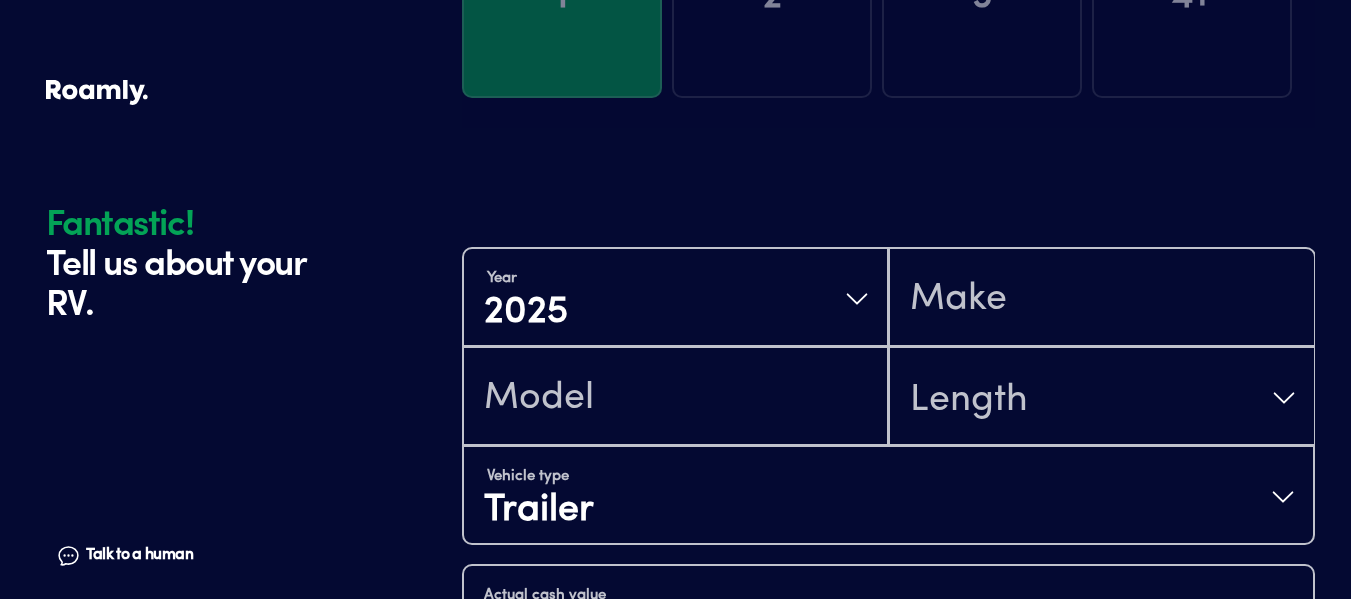 click at bounding box center [1101, 299] 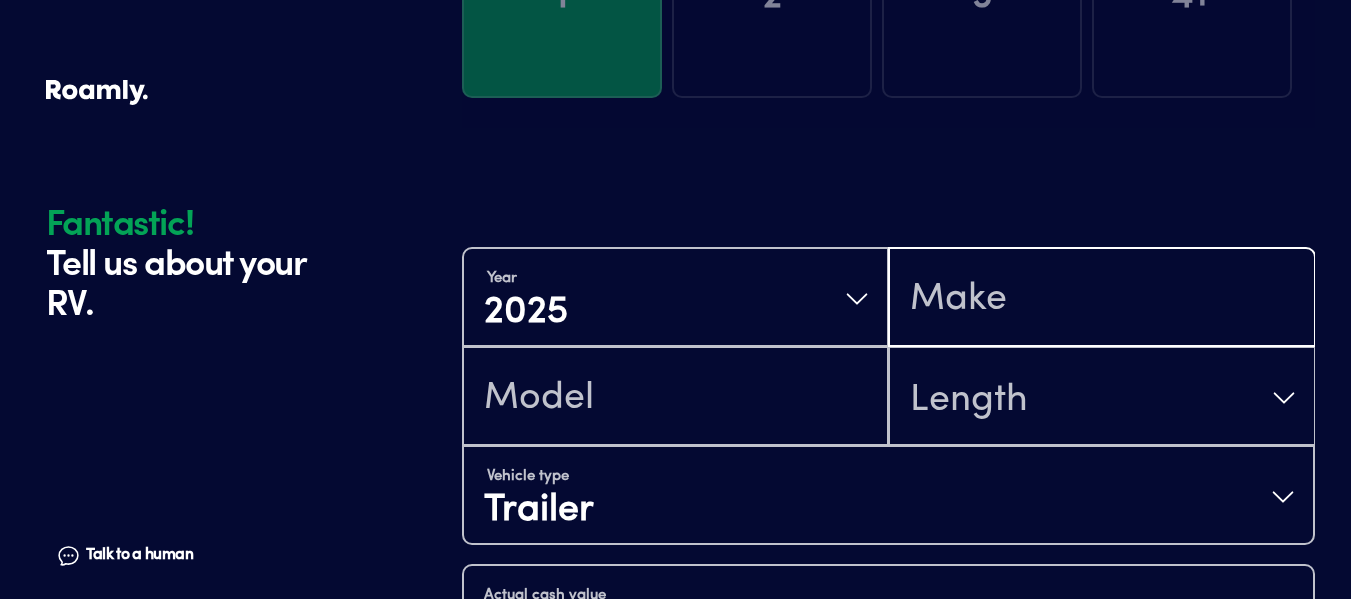 click at bounding box center (1101, 299) 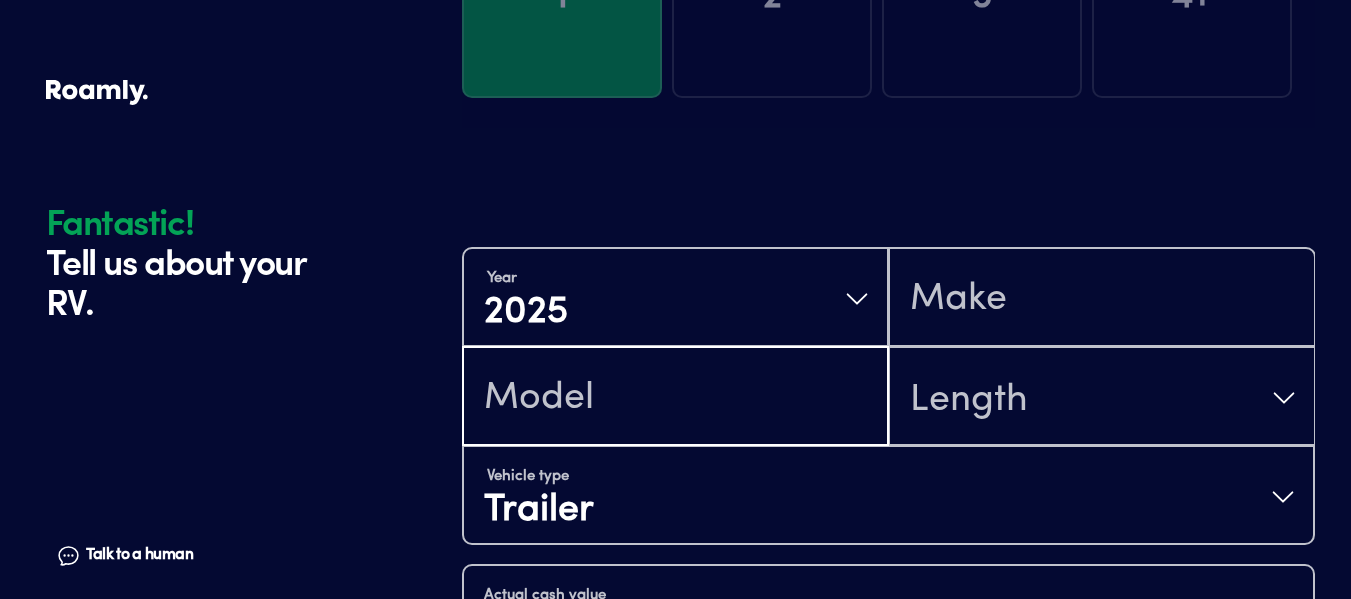 click at bounding box center [675, 398] 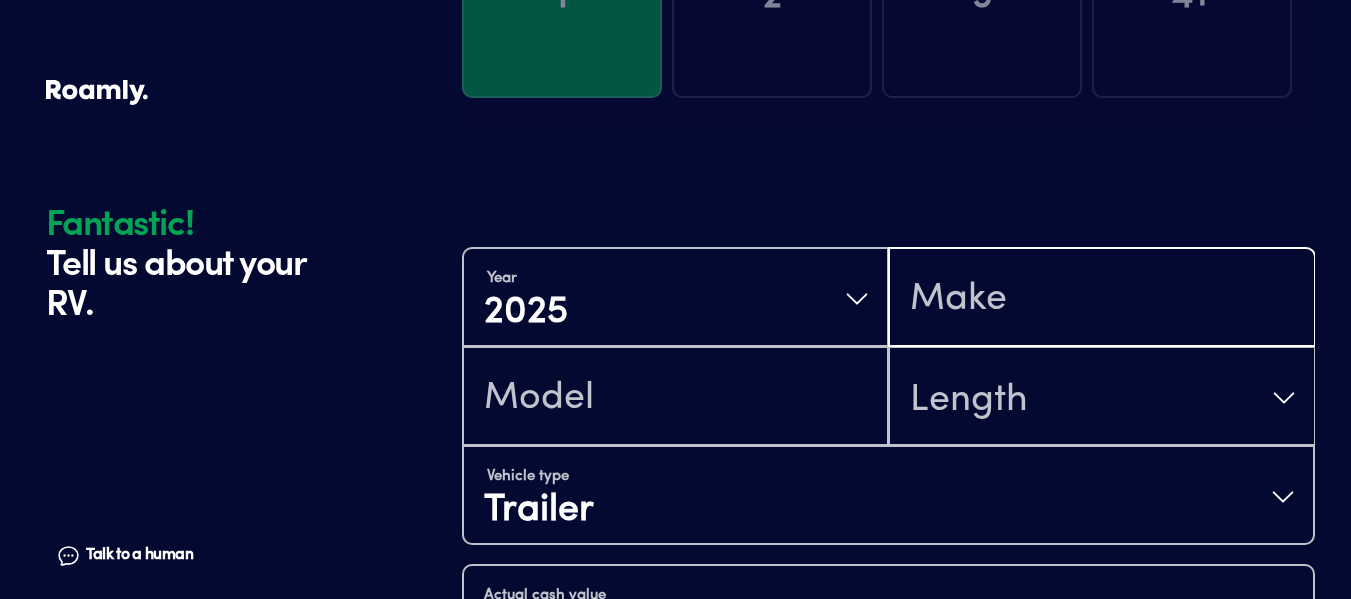 click at bounding box center (1101, 299) 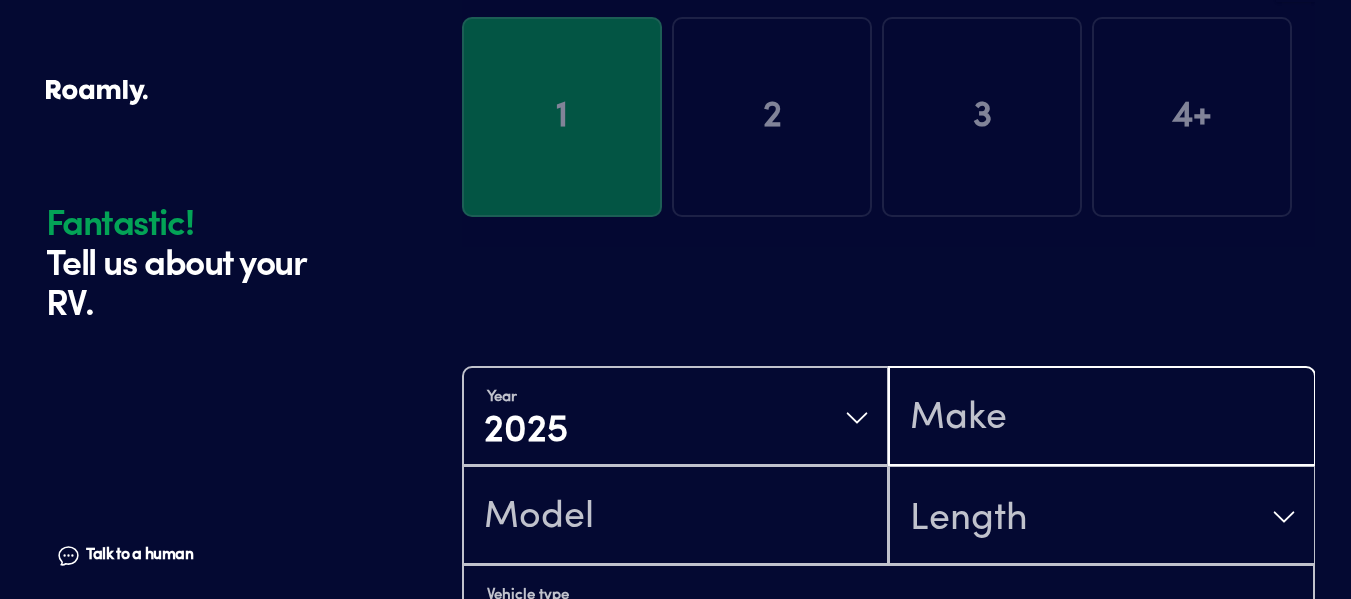 scroll, scrollTop: 167, scrollLeft: 0, axis: vertical 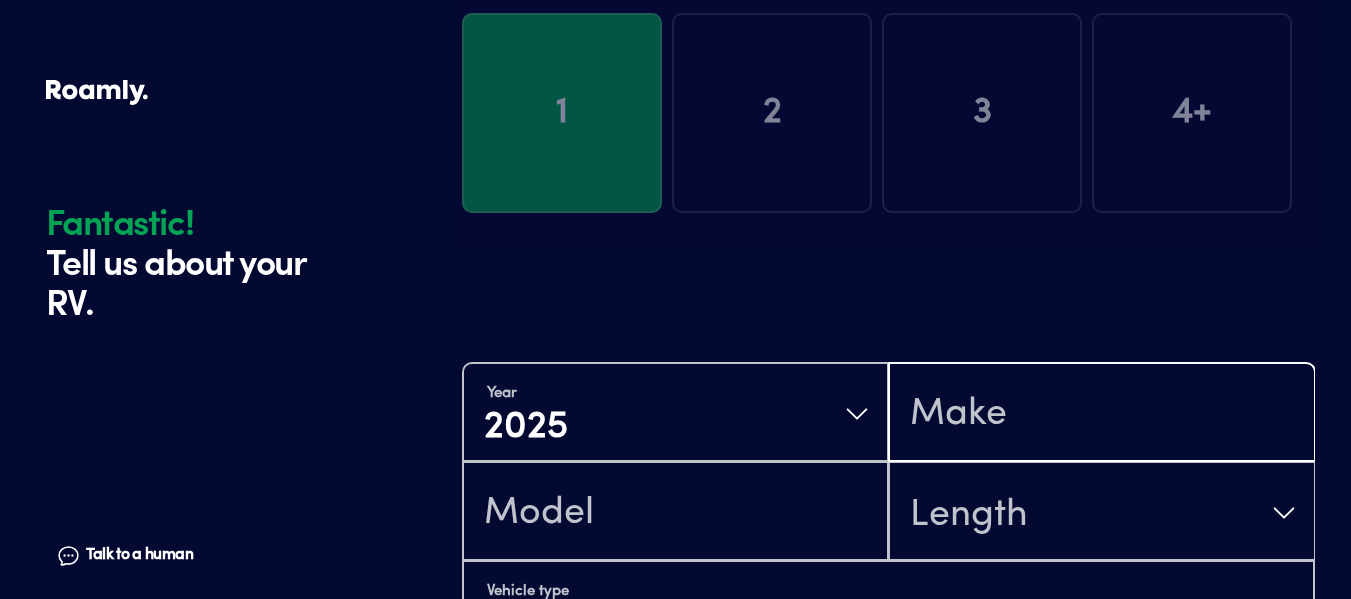 click at bounding box center (1101, 414) 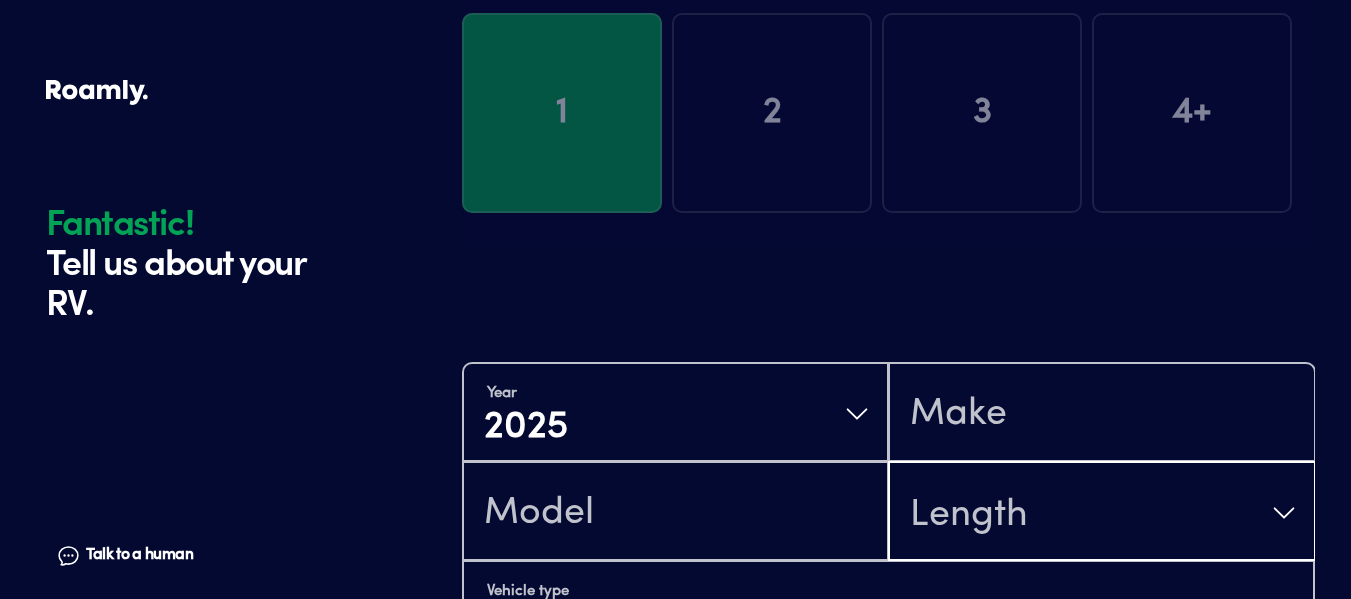 click on "Length" at bounding box center (1101, 513) 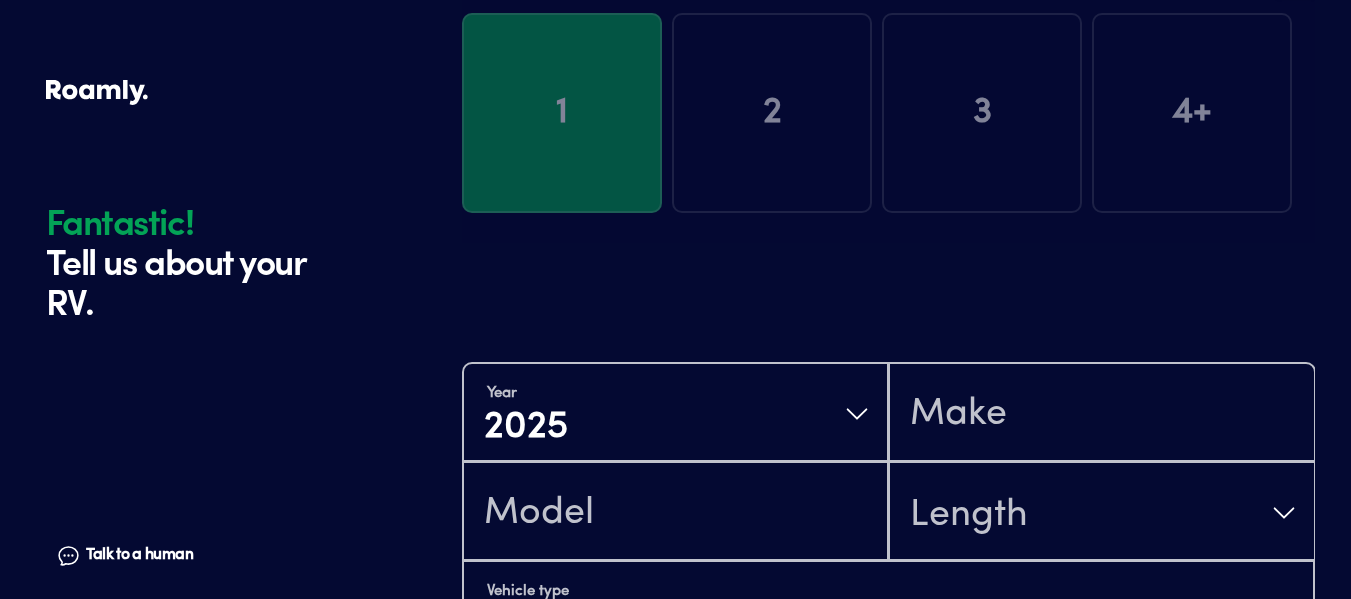 scroll, scrollTop: 200, scrollLeft: 0, axis: vertical 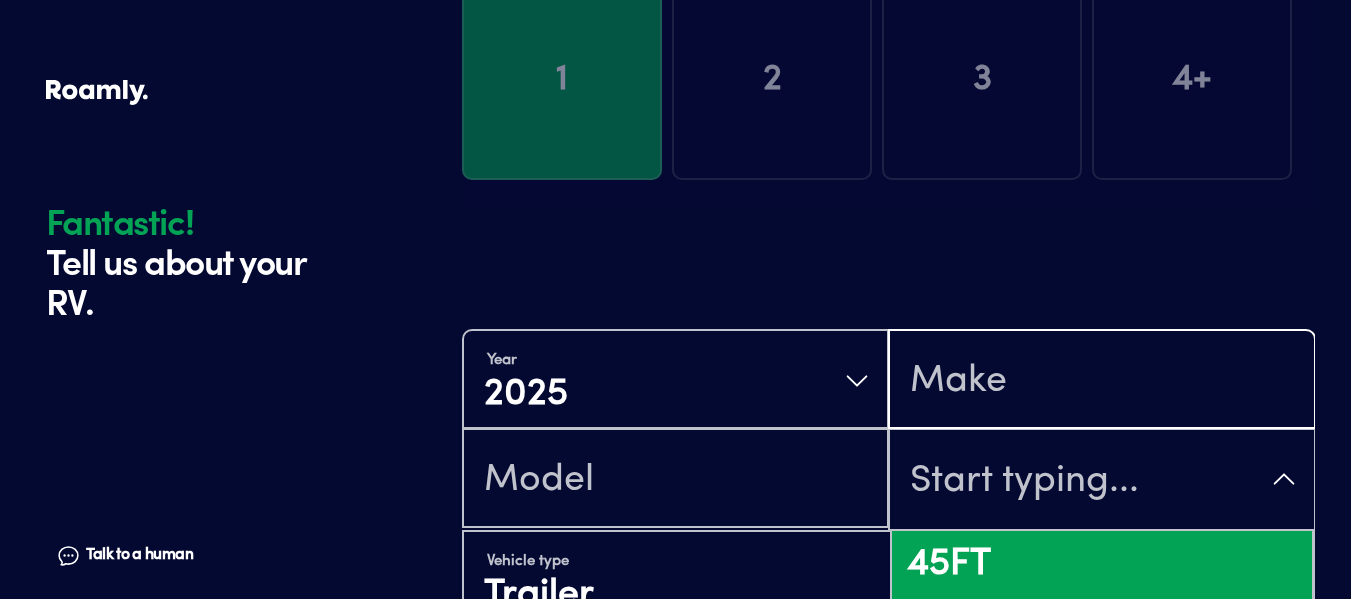 click at bounding box center [1101, 381] 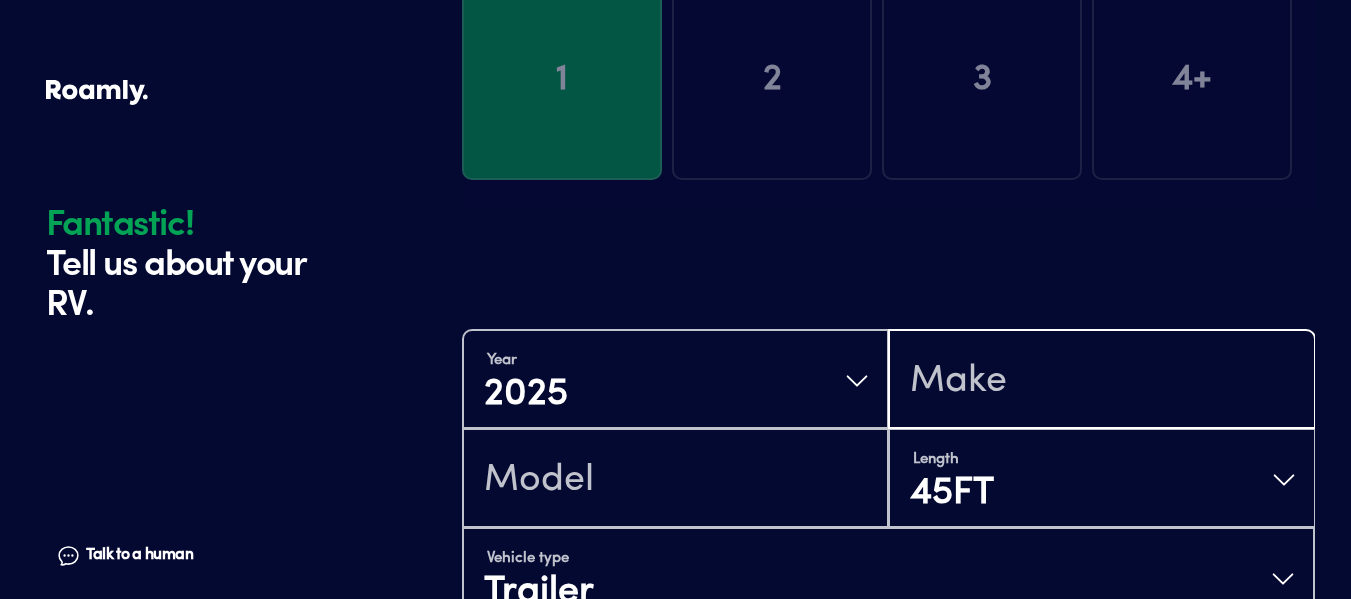click at bounding box center (1101, 381) 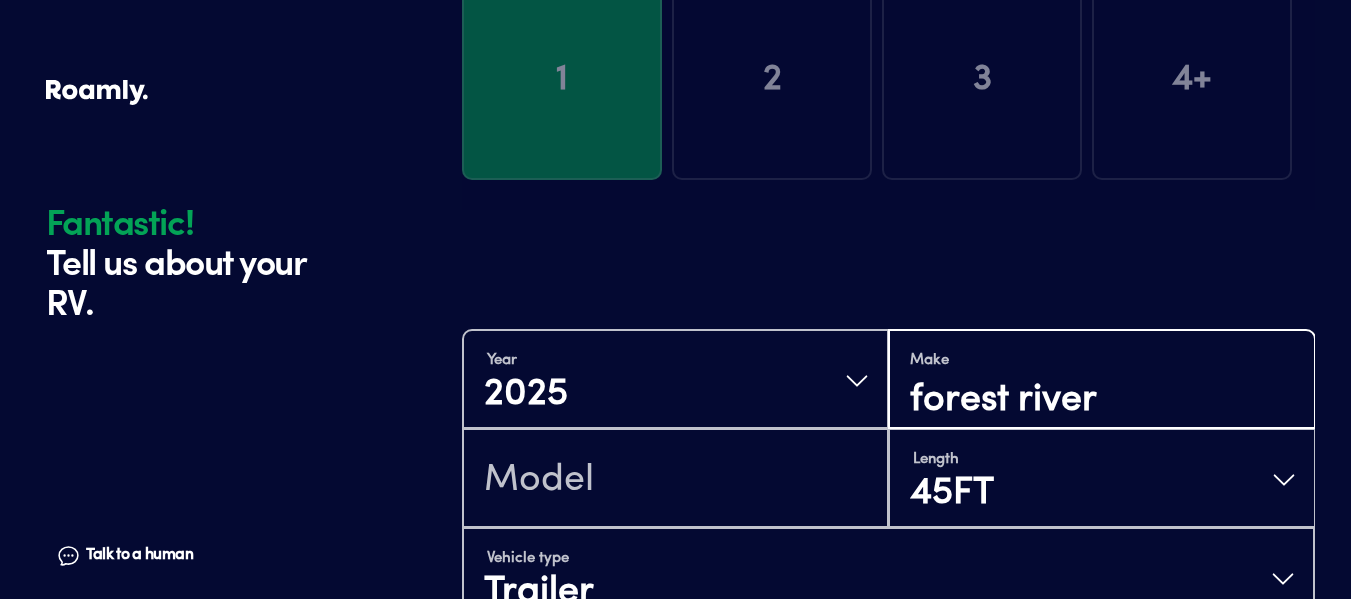 type on "forest river" 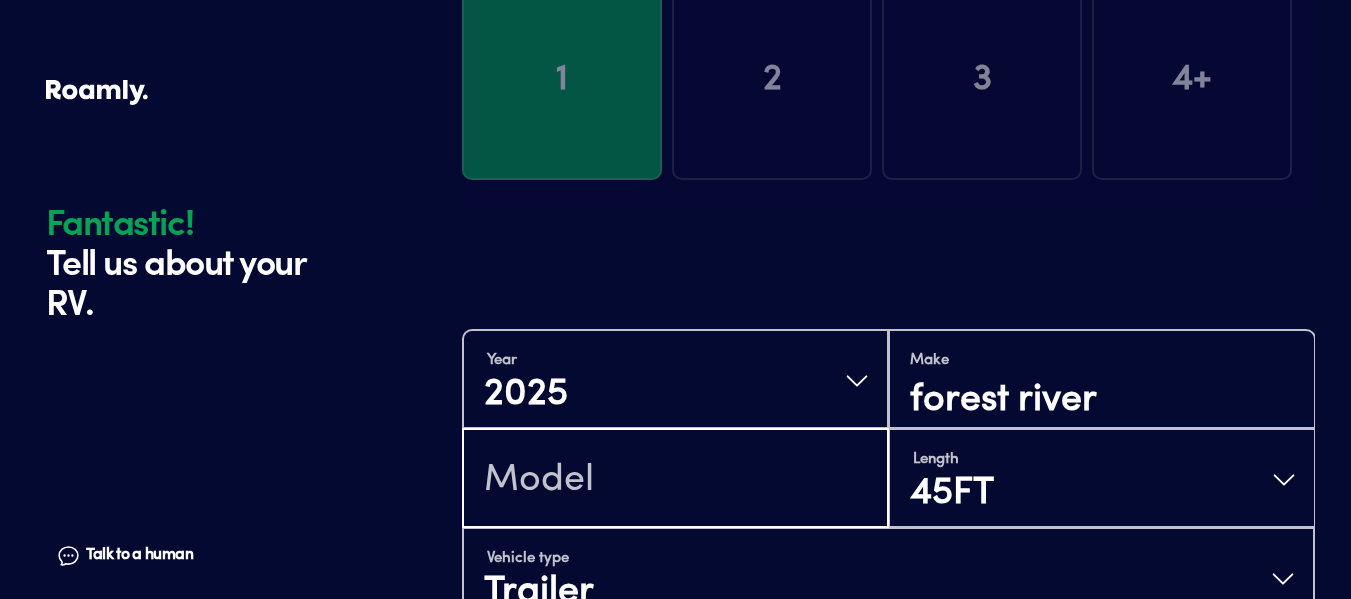 click at bounding box center [675, 480] 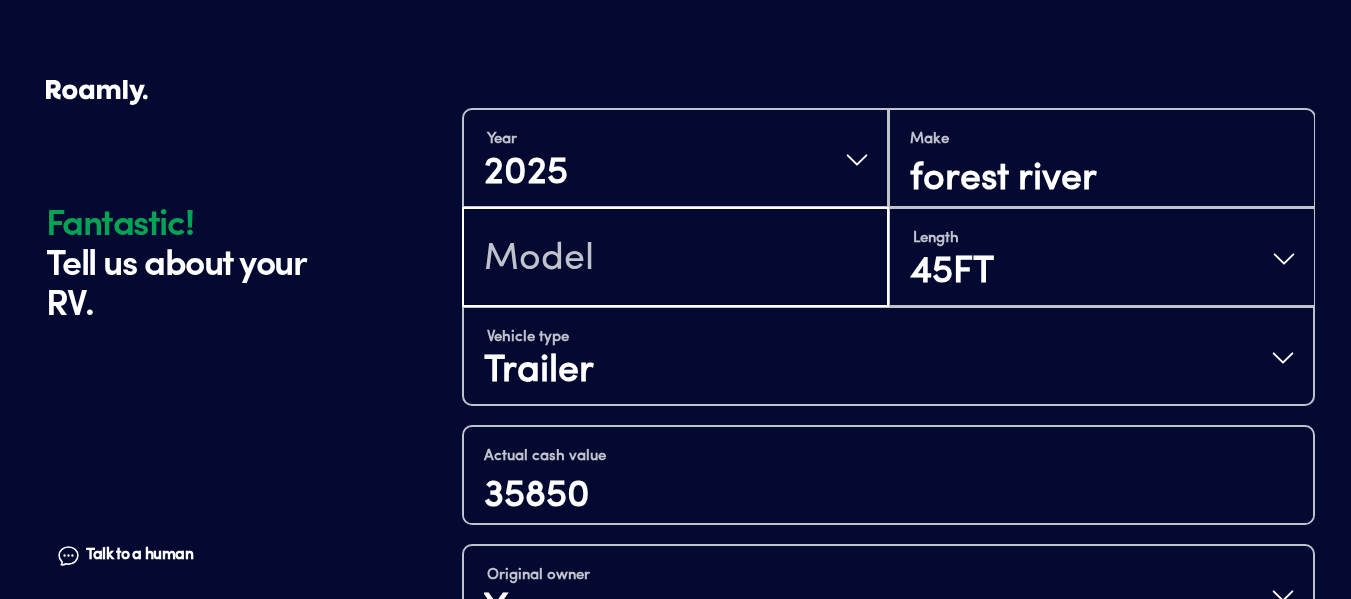 scroll, scrollTop: 433, scrollLeft: 0, axis: vertical 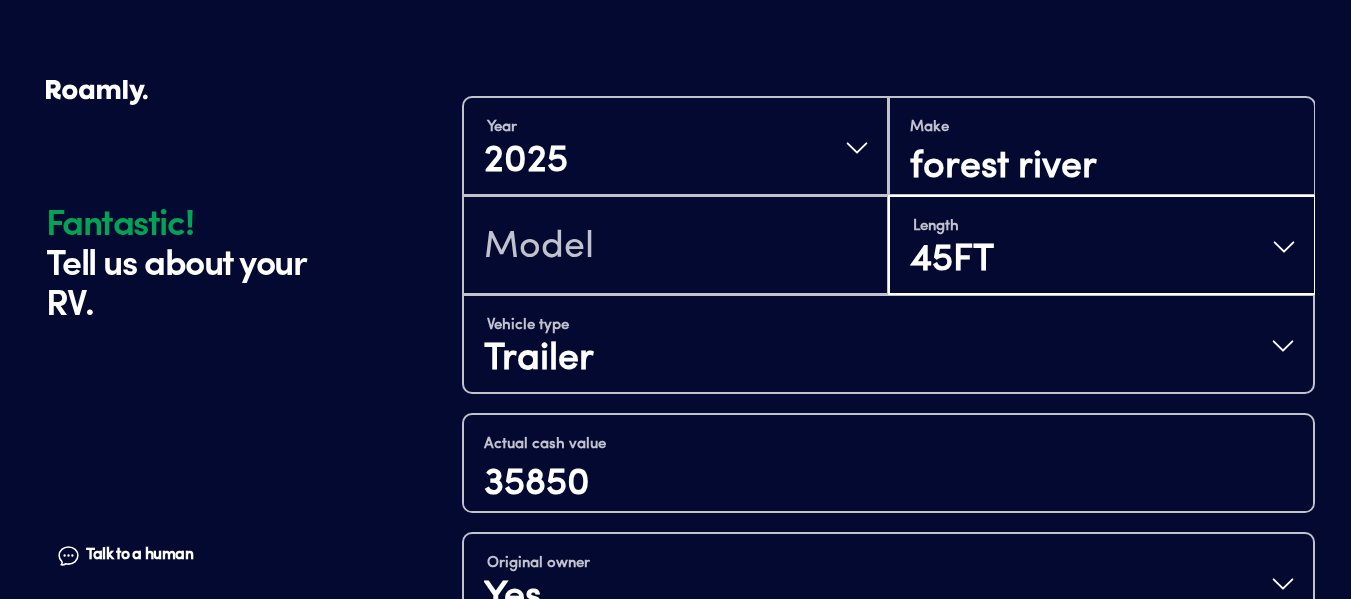 click on "Length 45FT" at bounding box center [1101, 247] 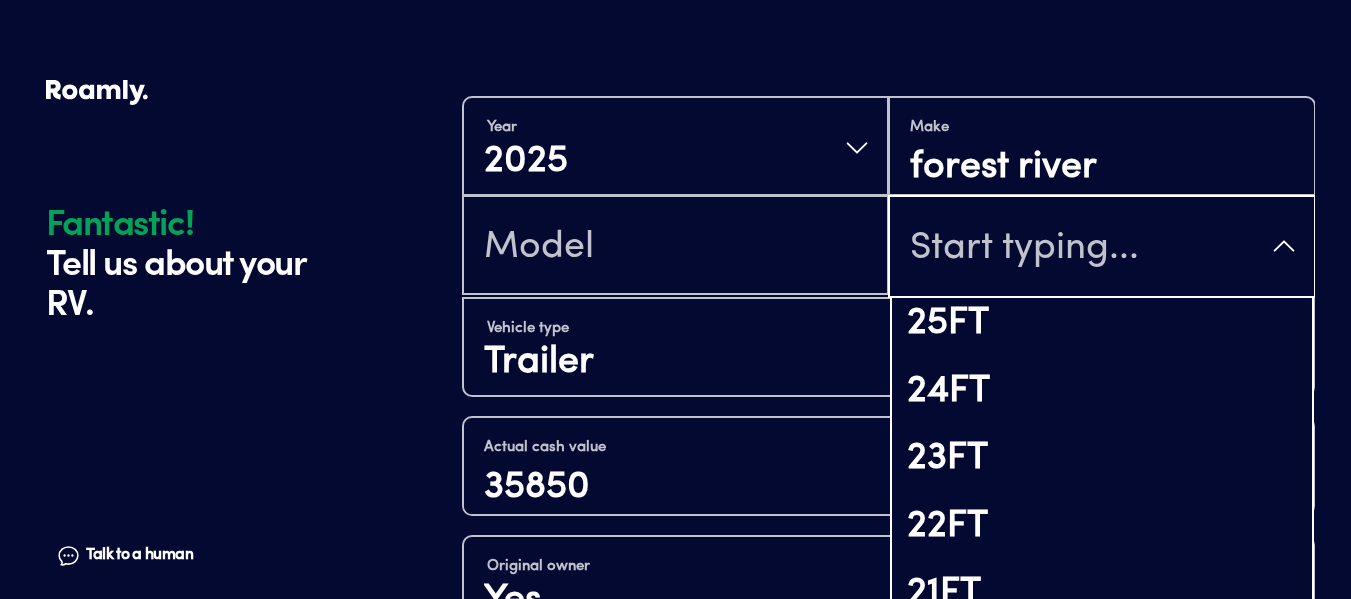 scroll, scrollTop: 1346, scrollLeft: 0, axis: vertical 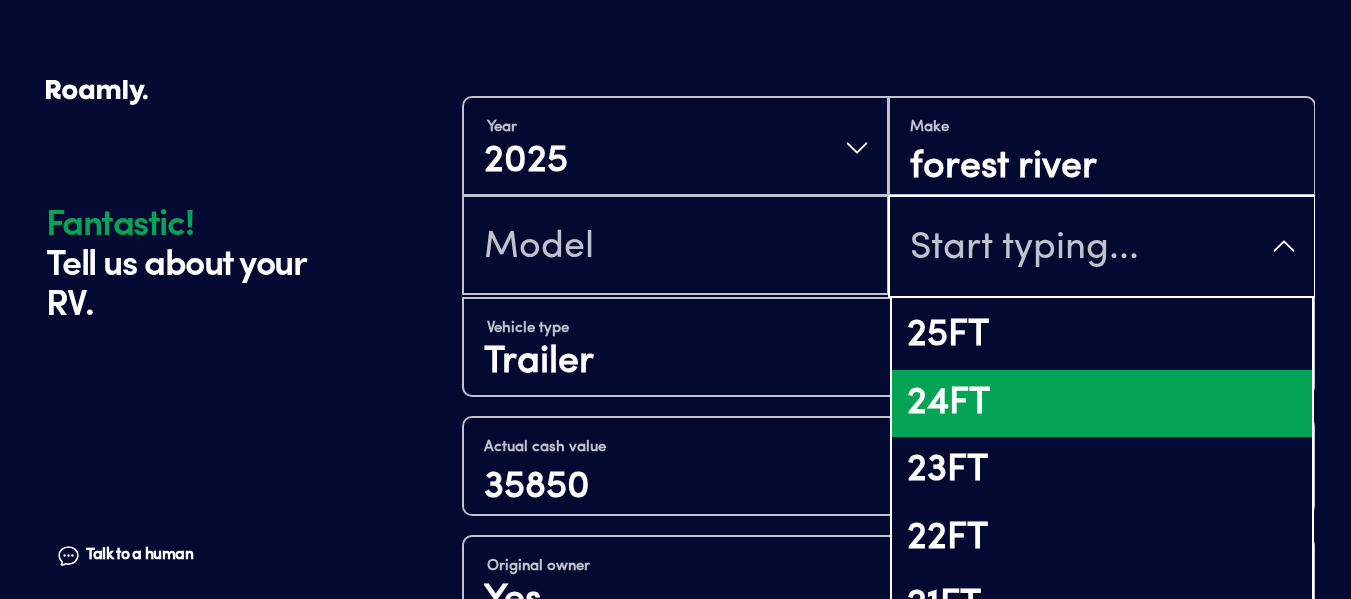 click on "24FT" at bounding box center [1101, 404] 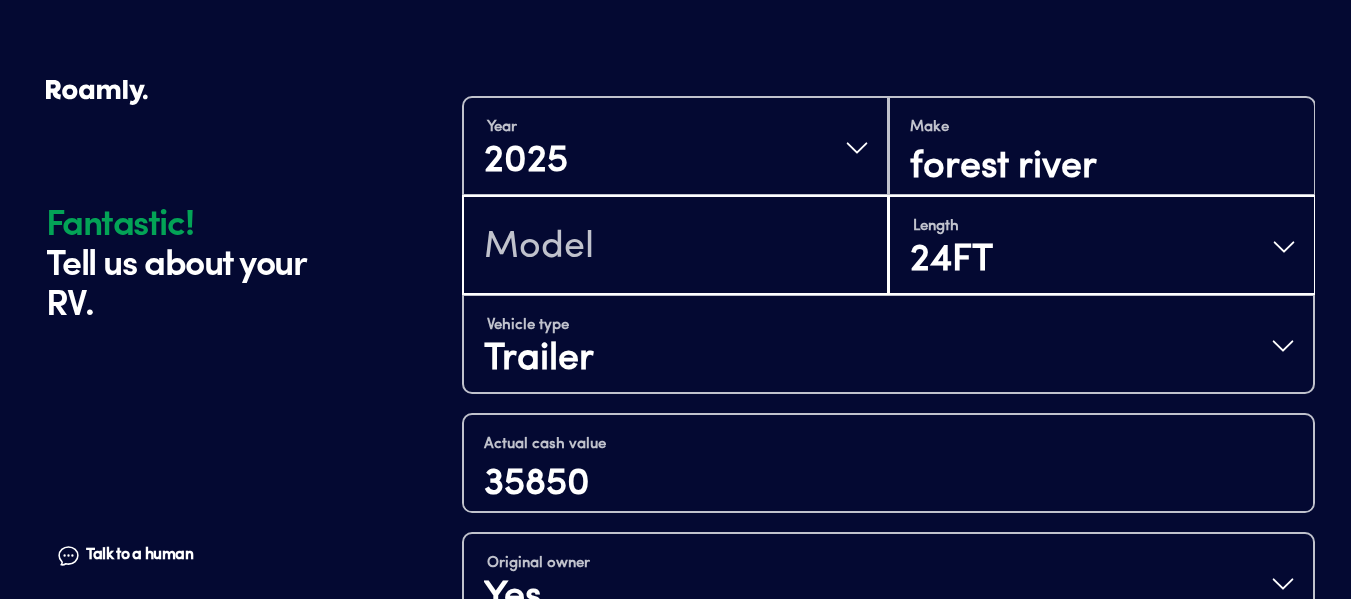 click at bounding box center (675, 247) 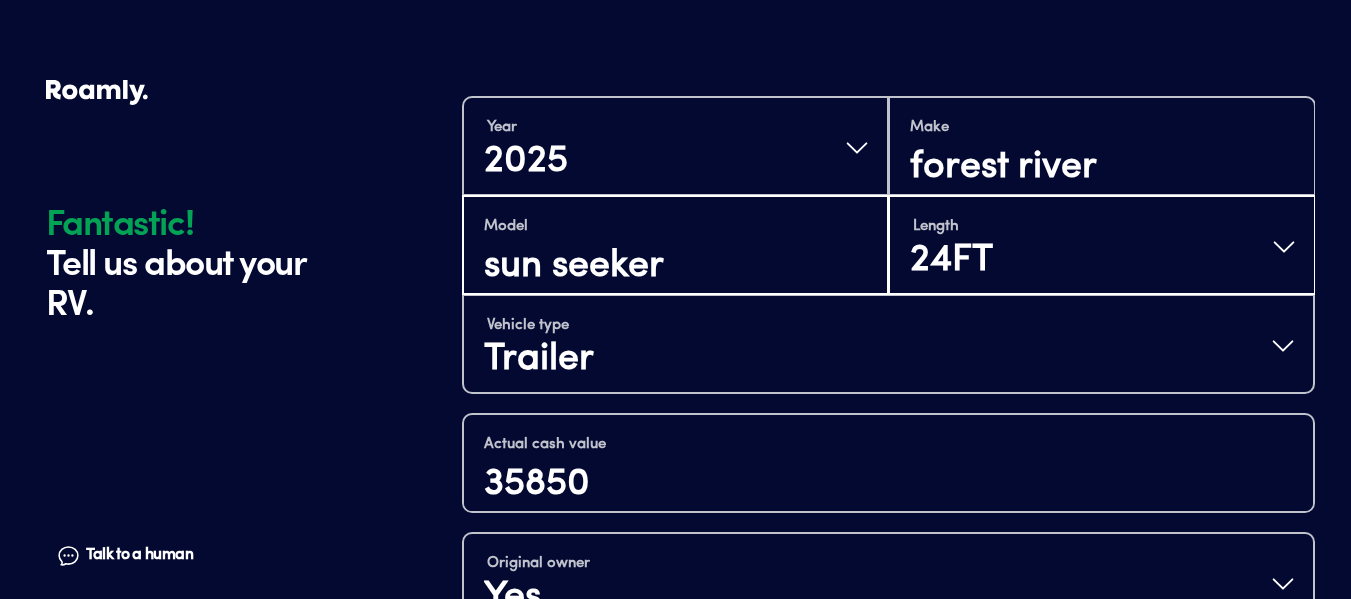 type on "sun seeker" 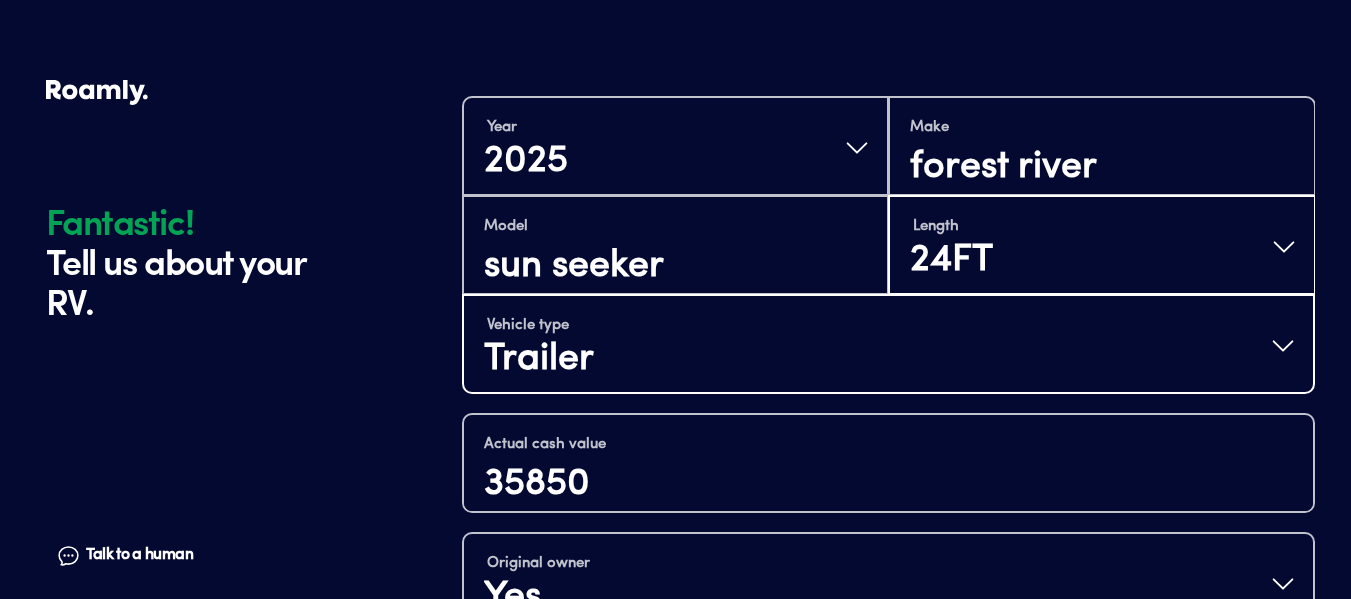 click on "Vehicle type Trailer" at bounding box center (888, 346) 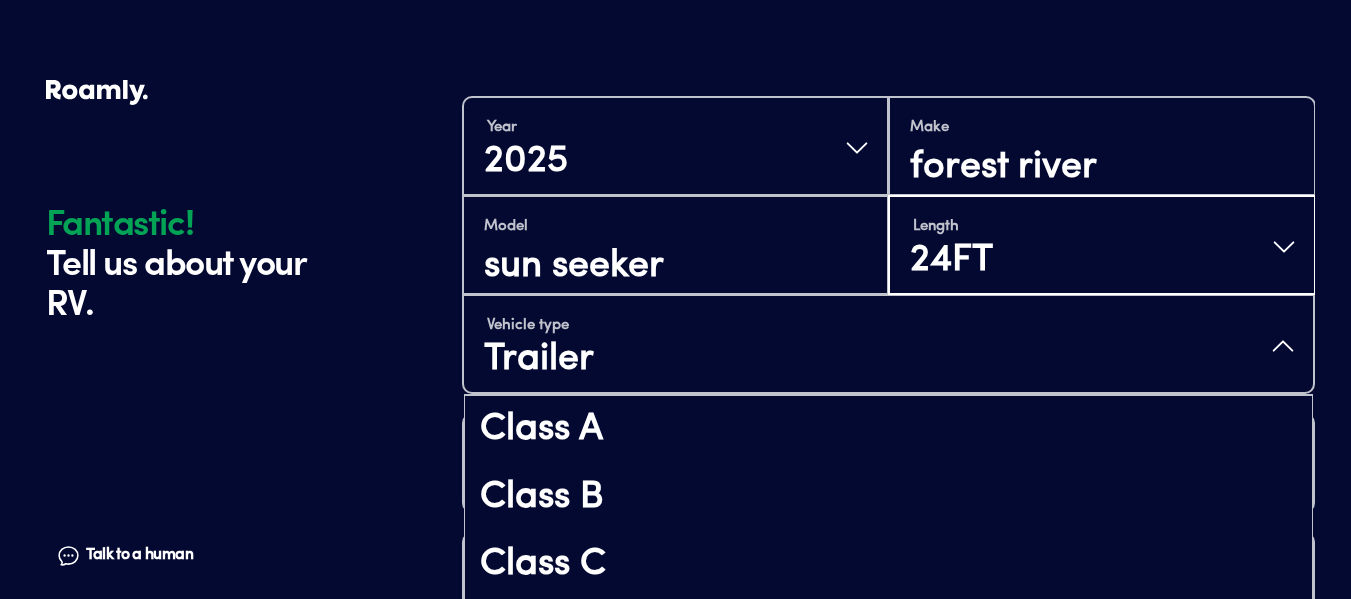 scroll, scrollTop: 568, scrollLeft: 0, axis: vertical 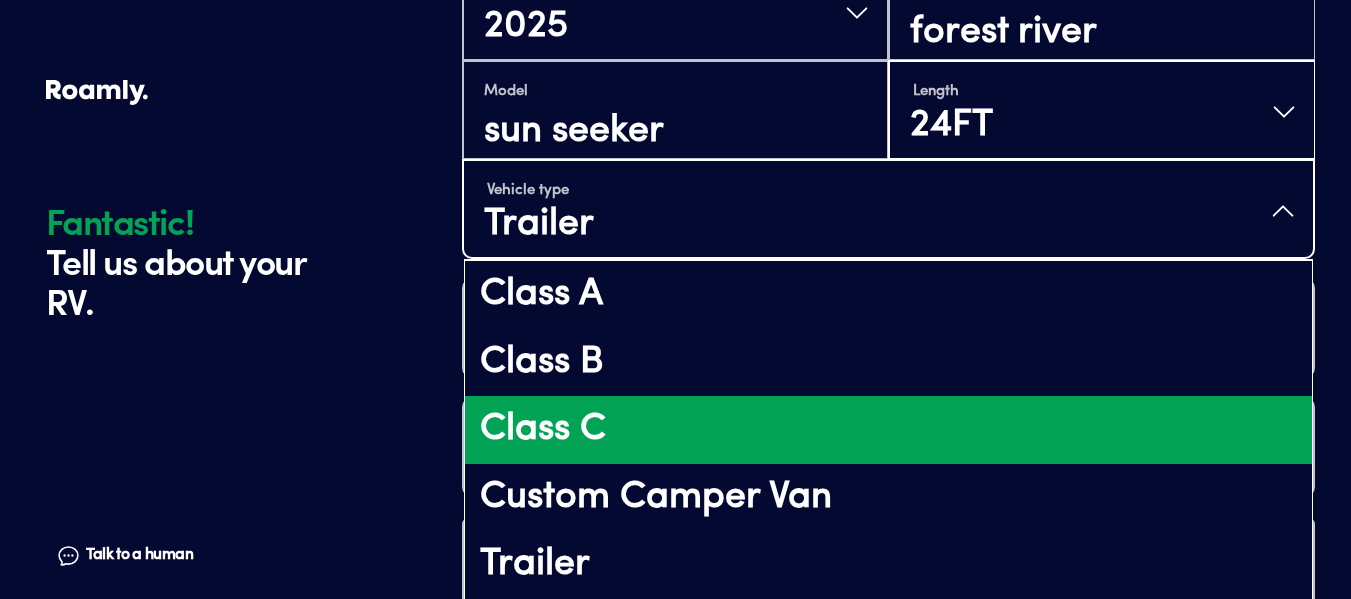 click on "Class C" at bounding box center [888, 430] 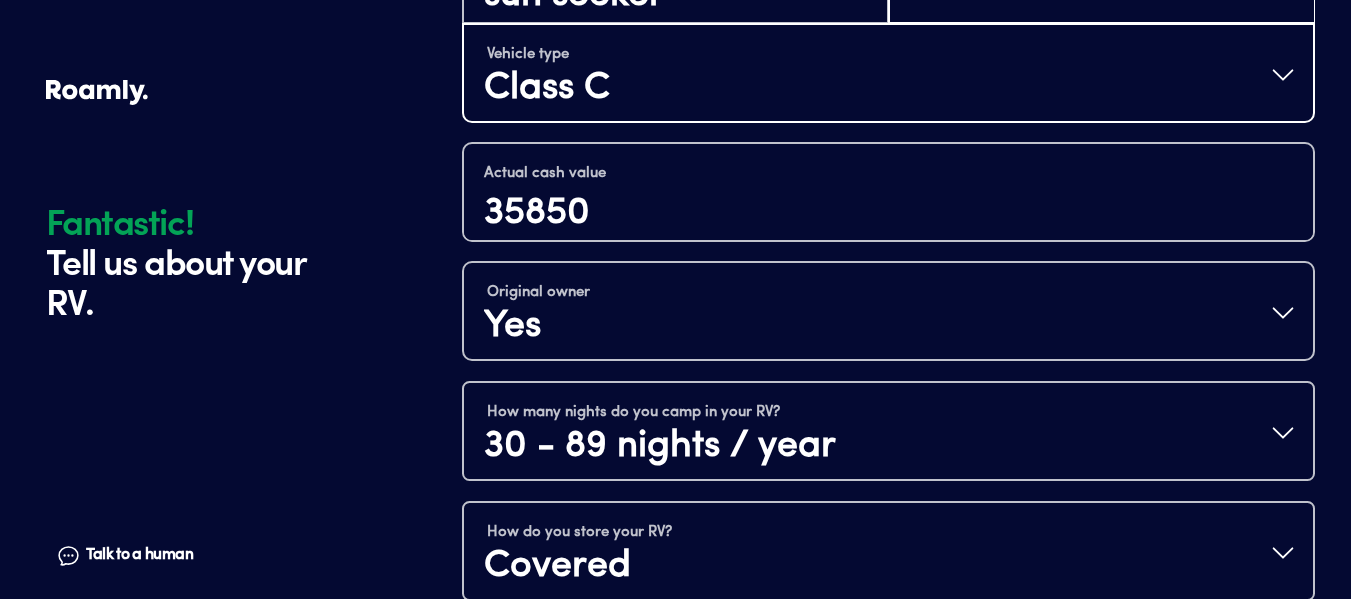 scroll, scrollTop: 696, scrollLeft: 0, axis: vertical 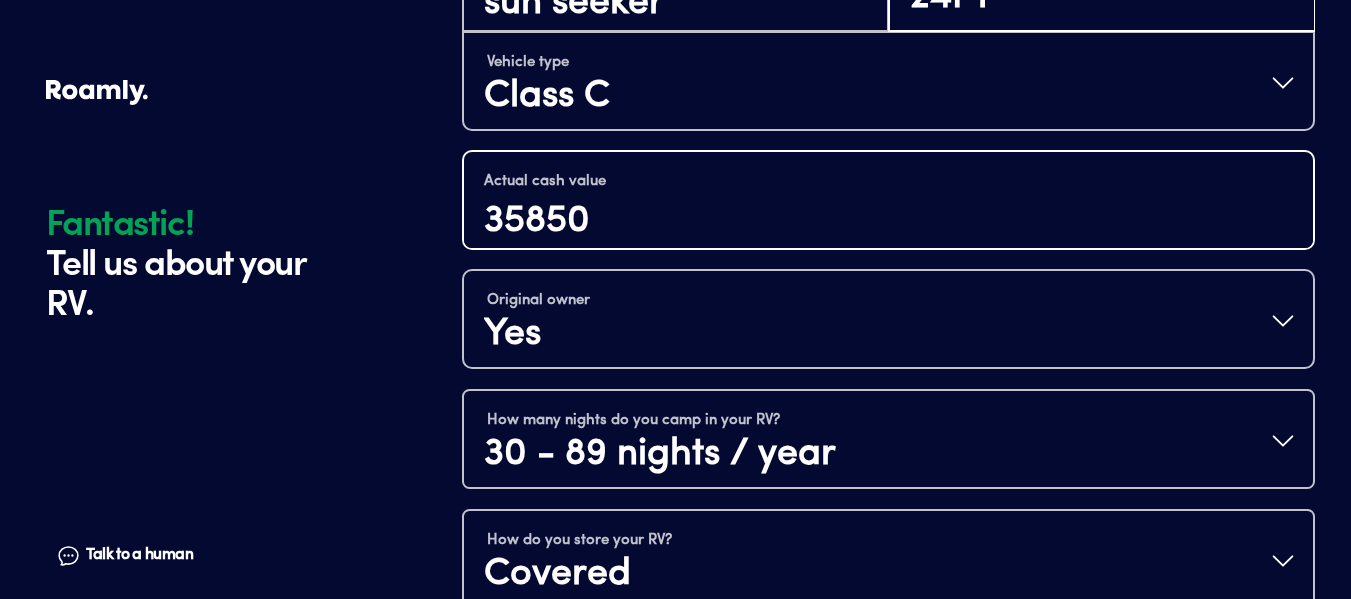 drag, startPoint x: 664, startPoint y: 220, endPoint x: 458, endPoint y: 221, distance: 206.00243 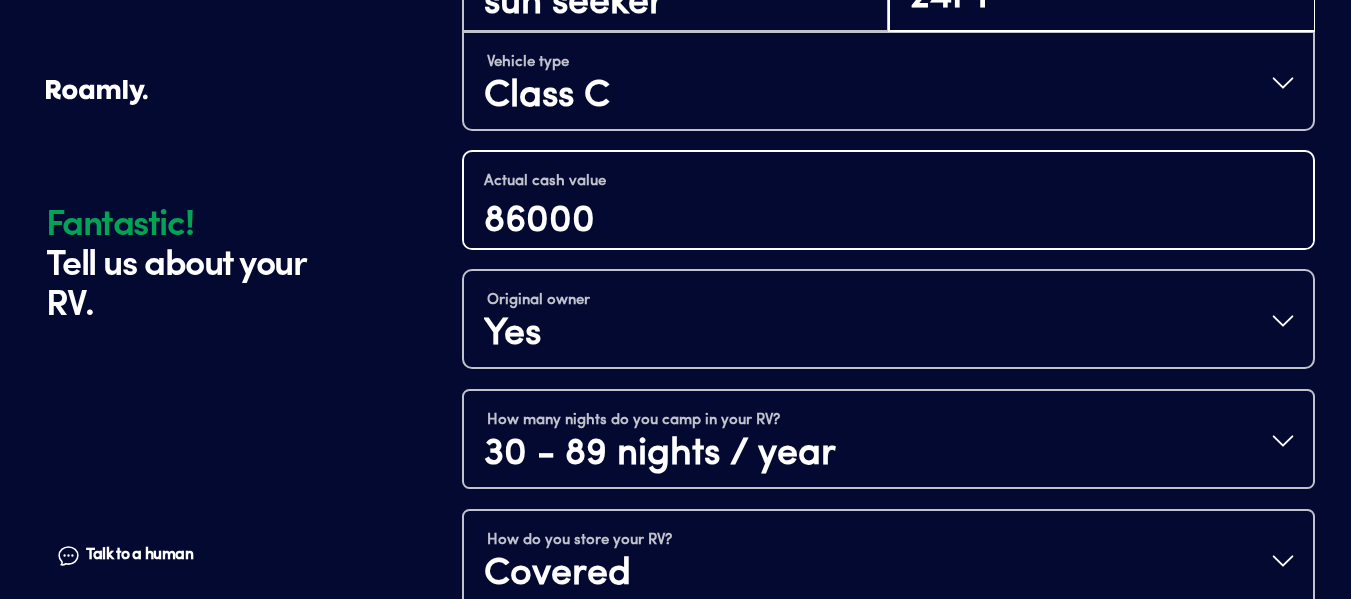 type on "86000" 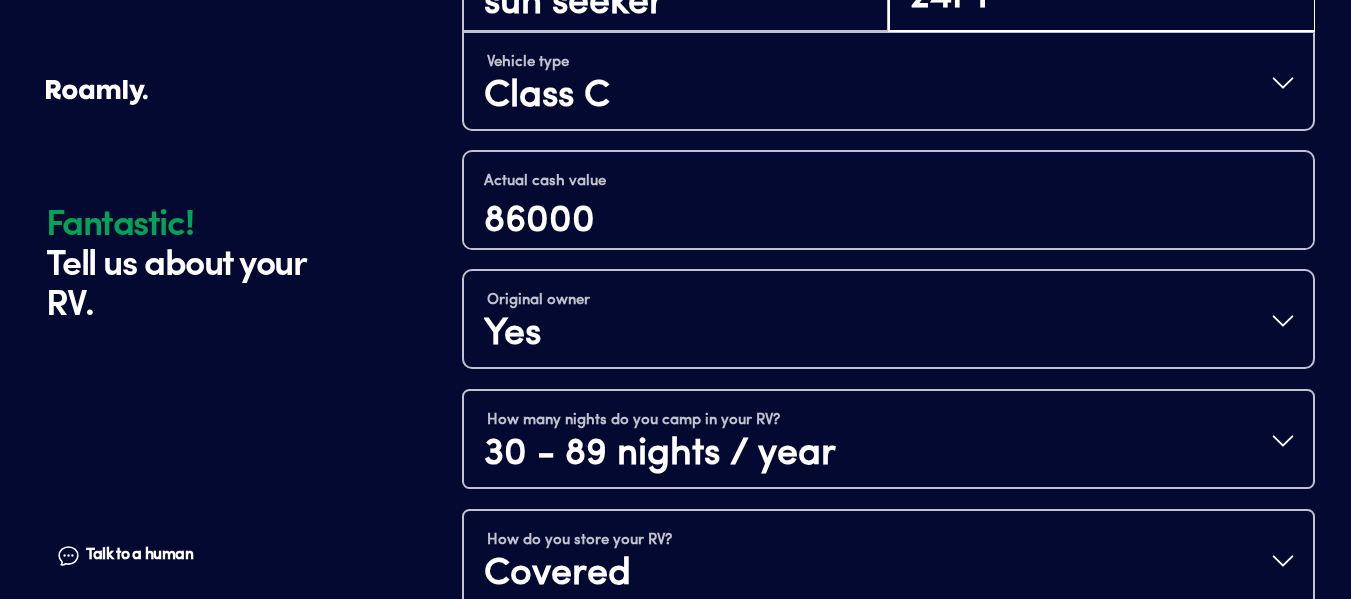 drag, startPoint x: 310, startPoint y: 129, endPoint x: 333, endPoint y: 143, distance: 26.925823 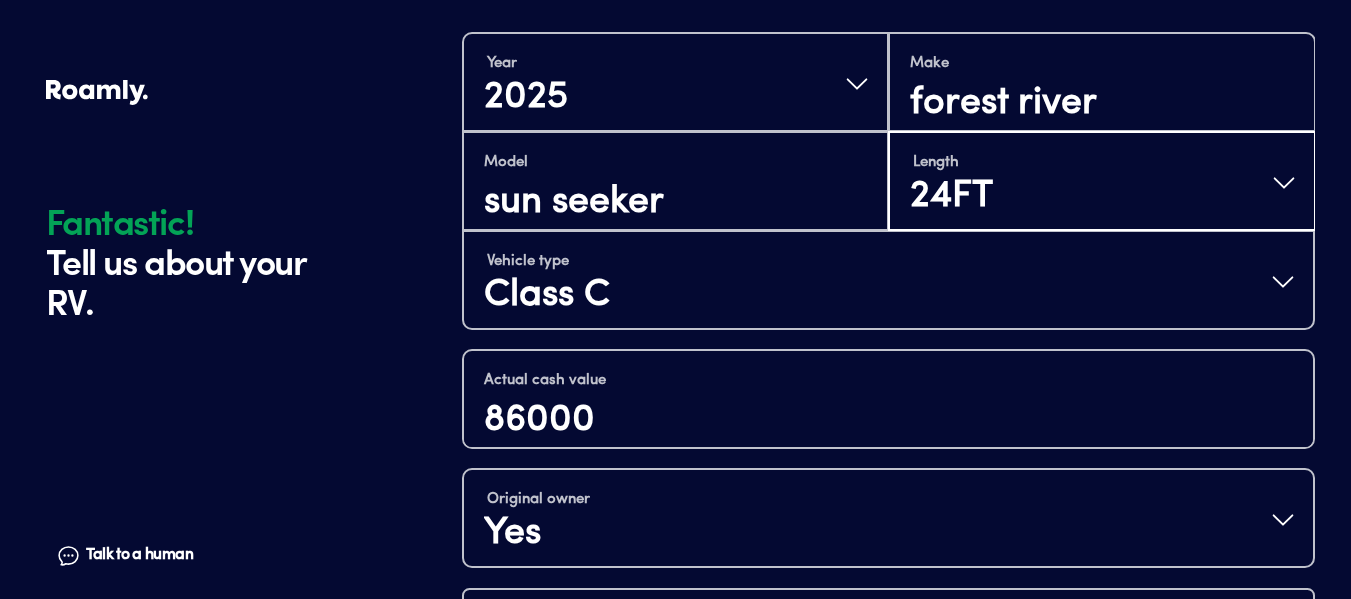 scroll, scrollTop: 463, scrollLeft: 0, axis: vertical 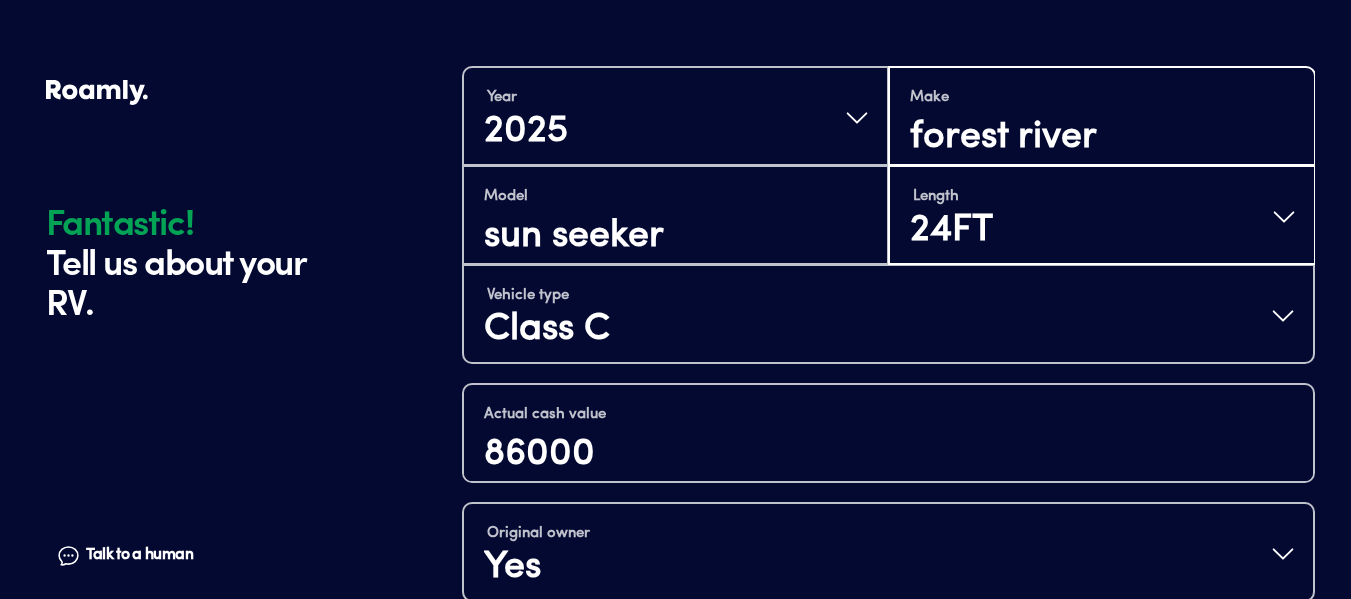 click on "forest river" at bounding box center [1101, 138] 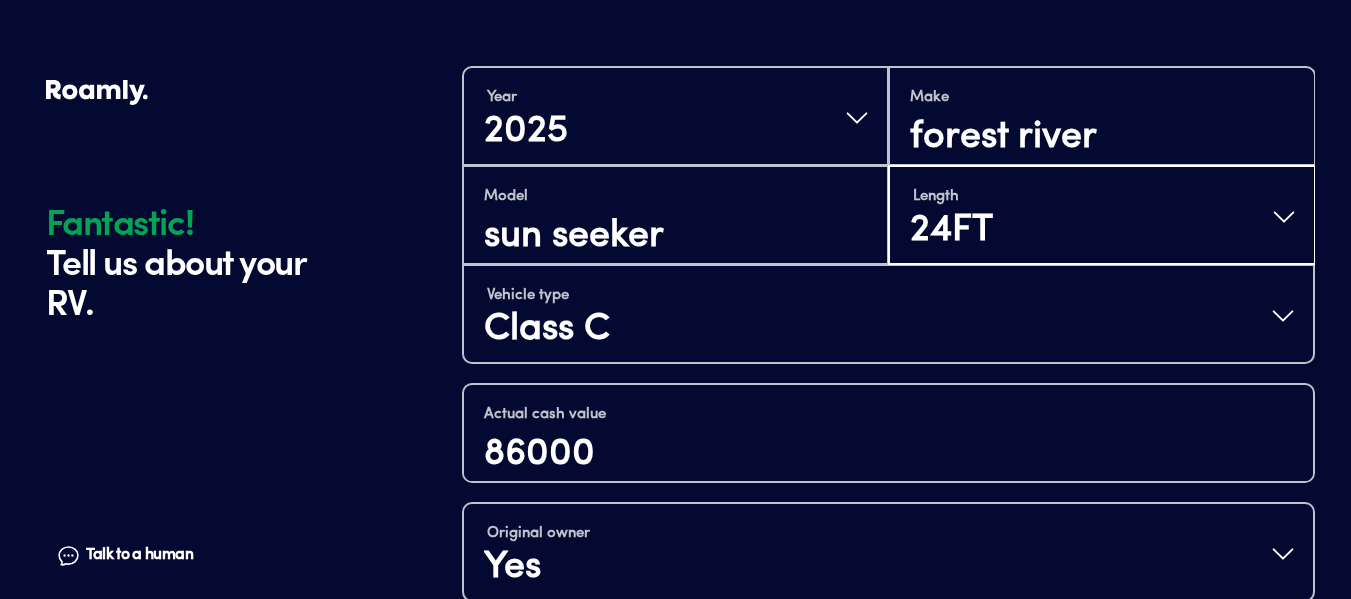 scroll, scrollTop: 0, scrollLeft: 0, axis: both 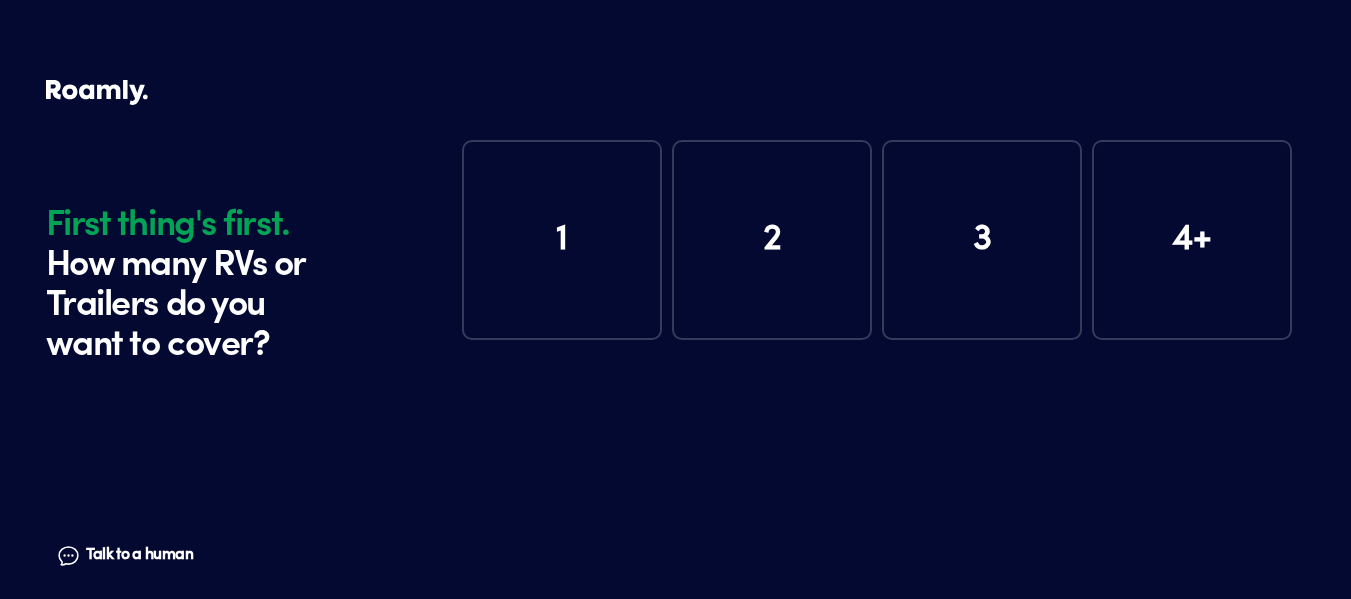 click on "1" at bounding box center [562, 240] 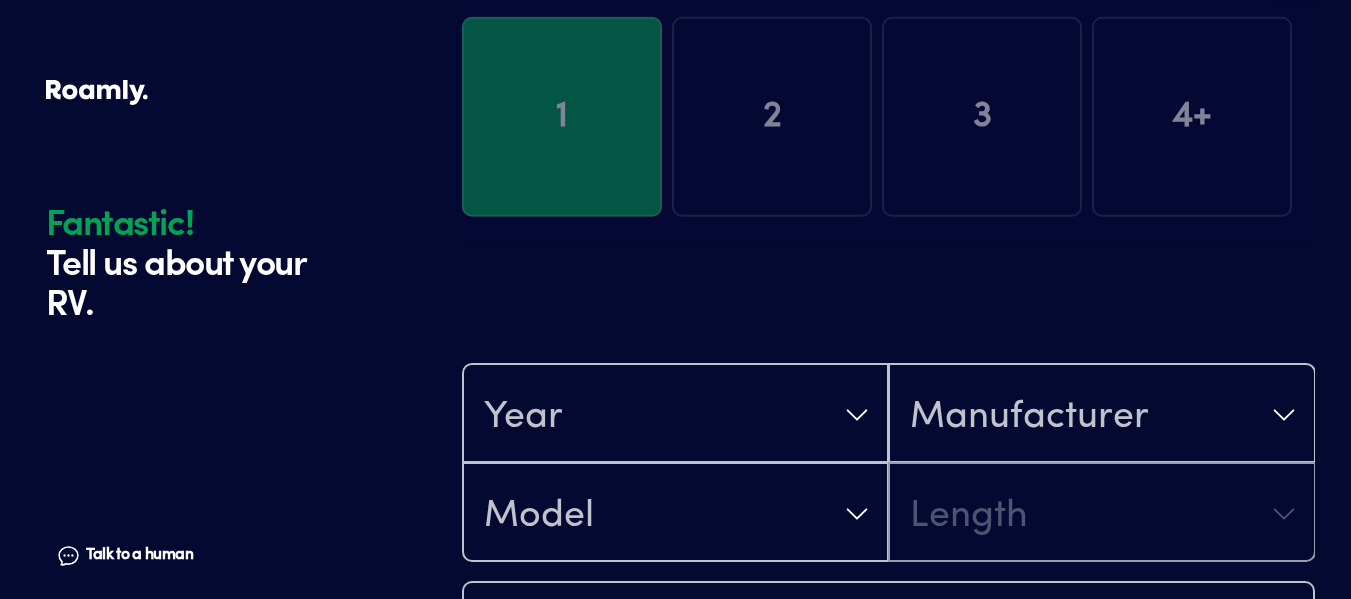 scroll, scrollTop: 390, scrollLeft: 0, axis: vertical 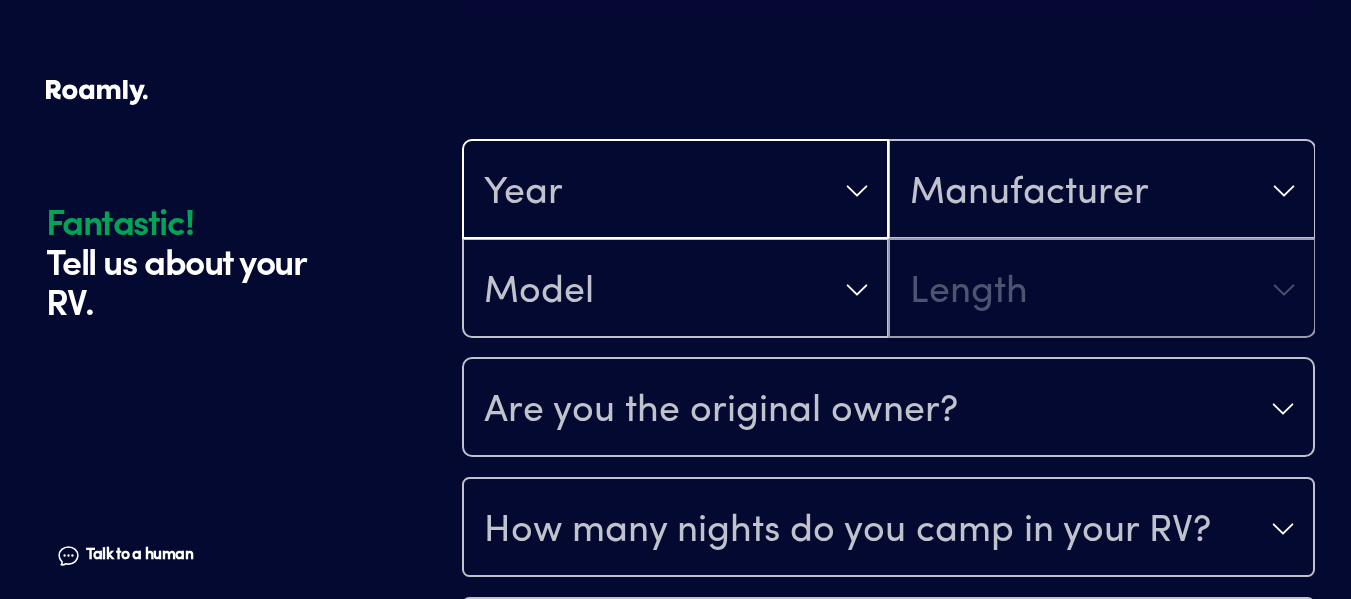 click on "Year" at bounding box center (675, 191) 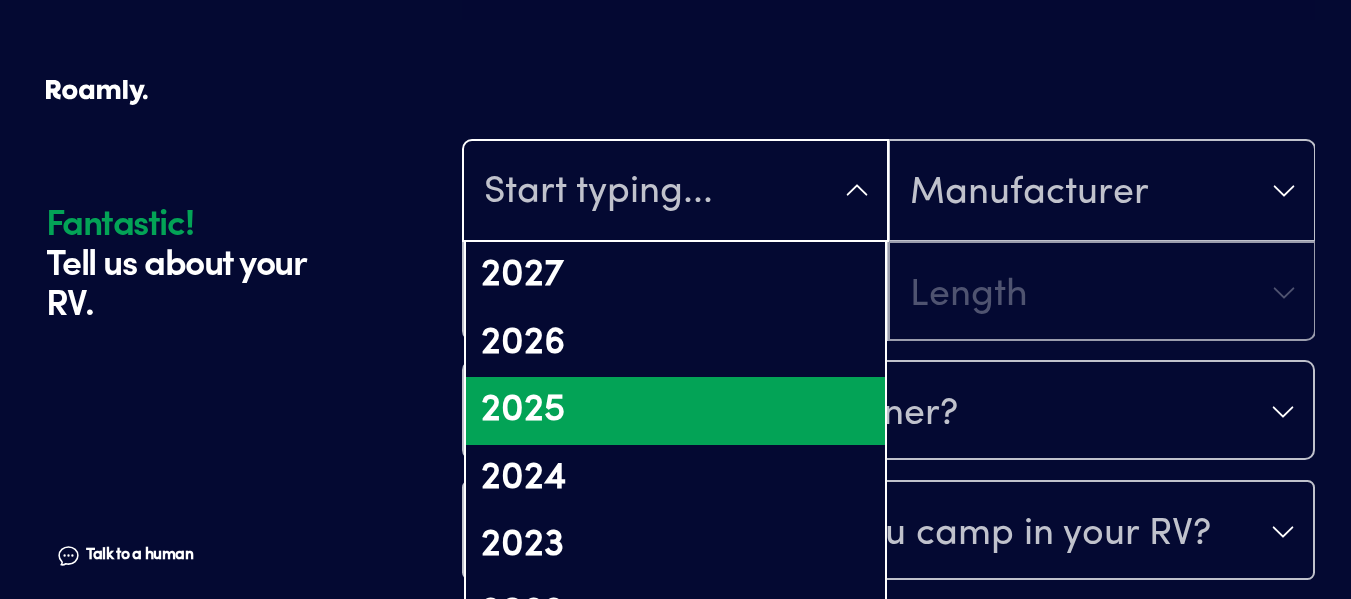 click on "2025" at bounding box center [675, 411] 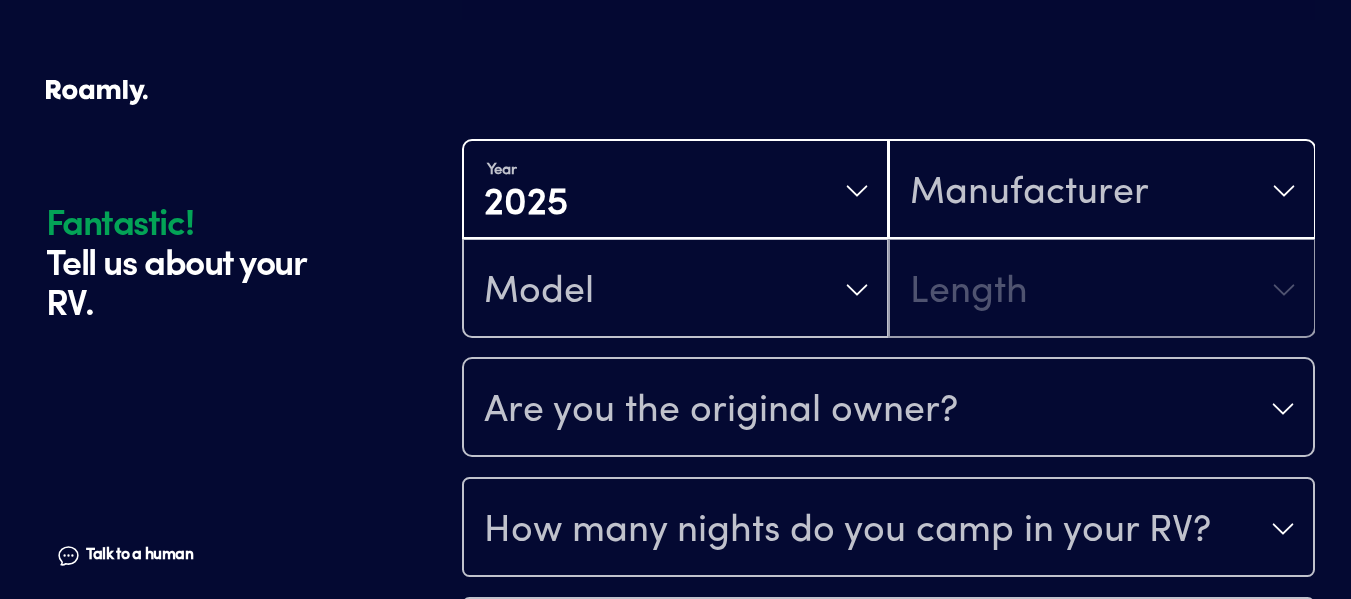 click on "Manufacturer" at bounding box center [1029, 193] 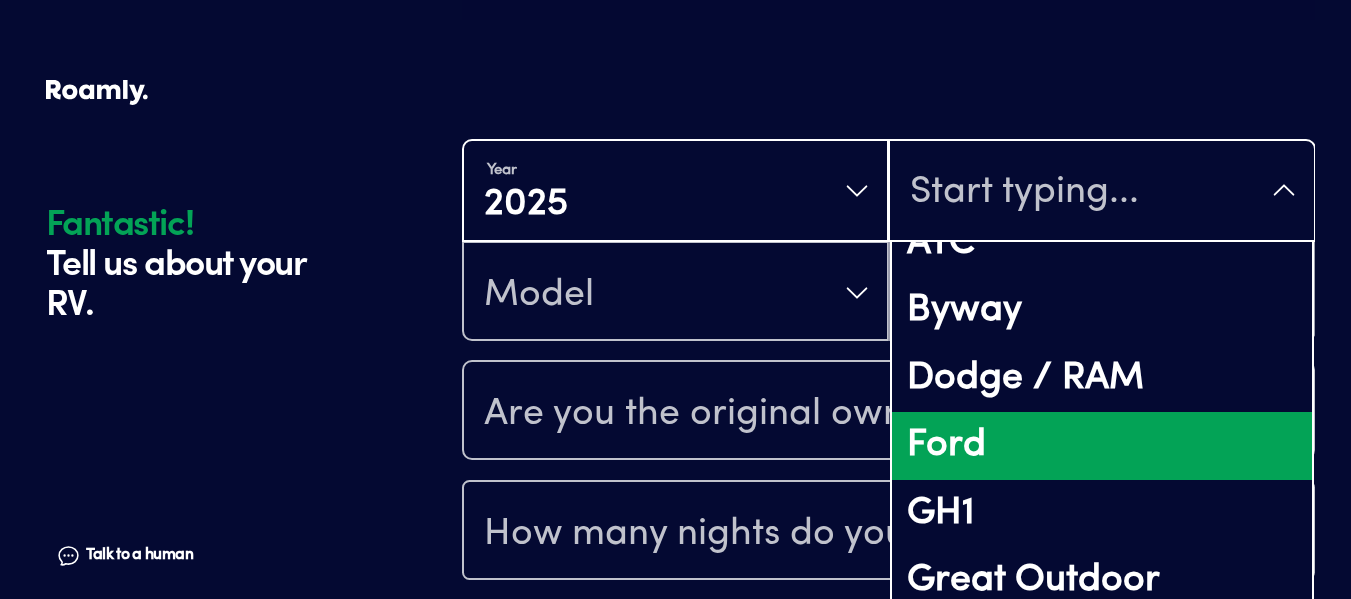 scroll, scrollTop: 0, scrollLeft: 0, axis: both 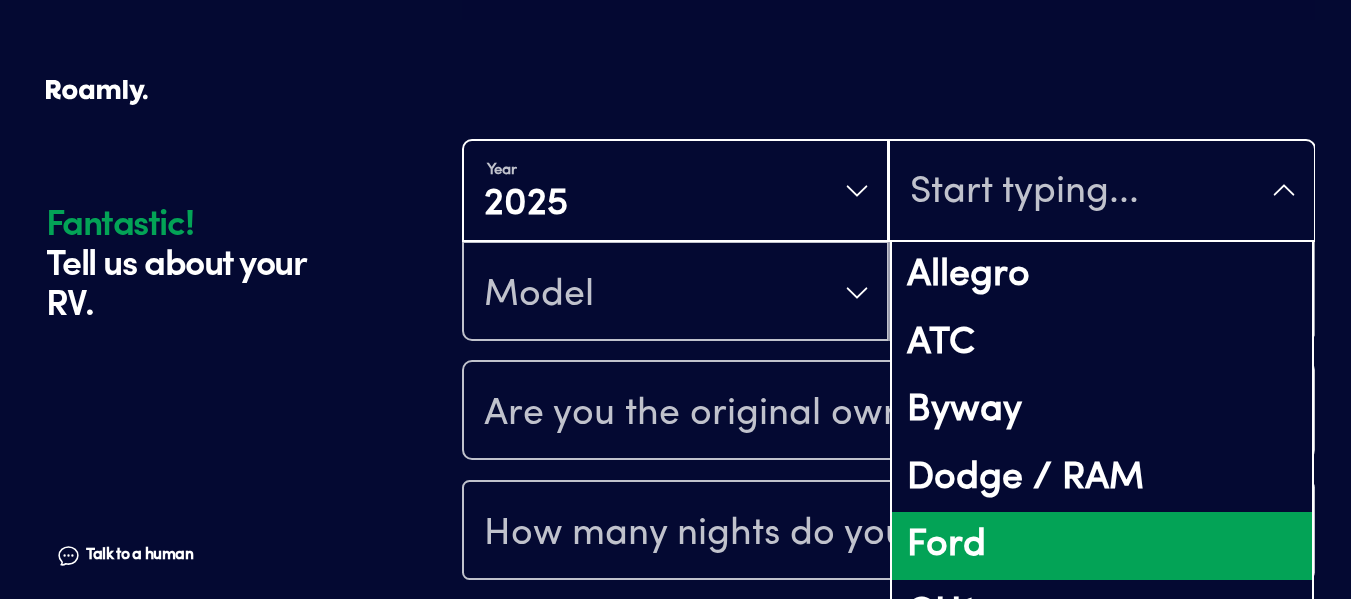 click on "Ford" at bounding box center (1101, 546) 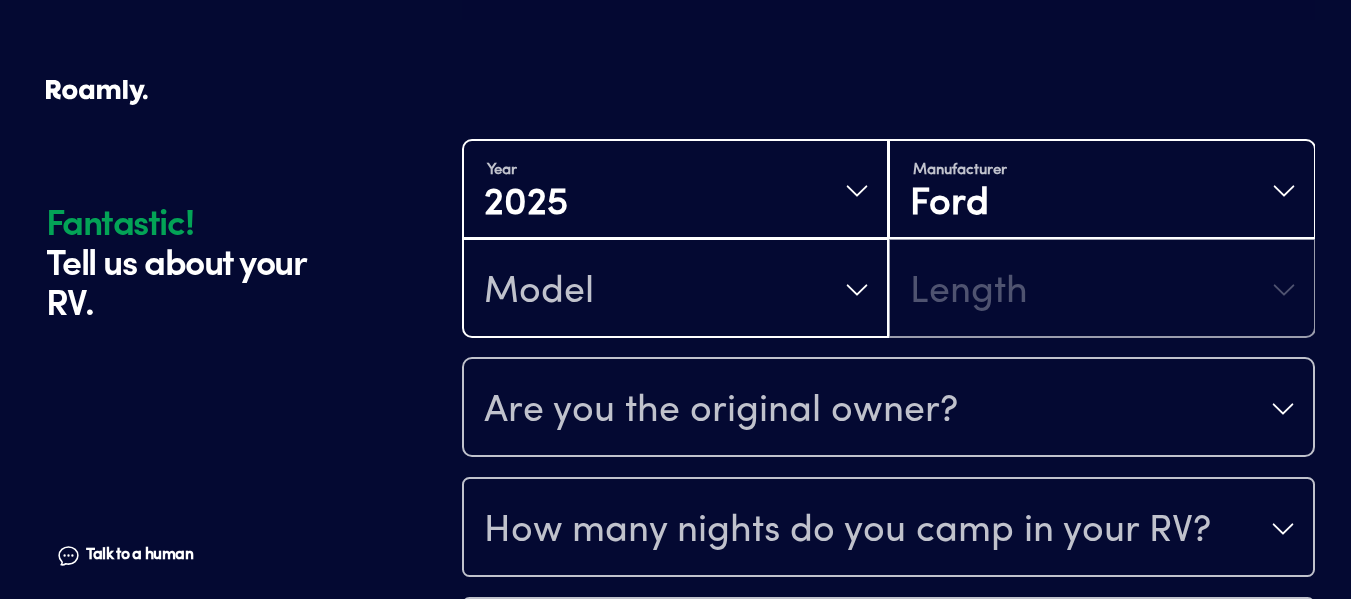 click on "Model" at bounding box center [675, 290] 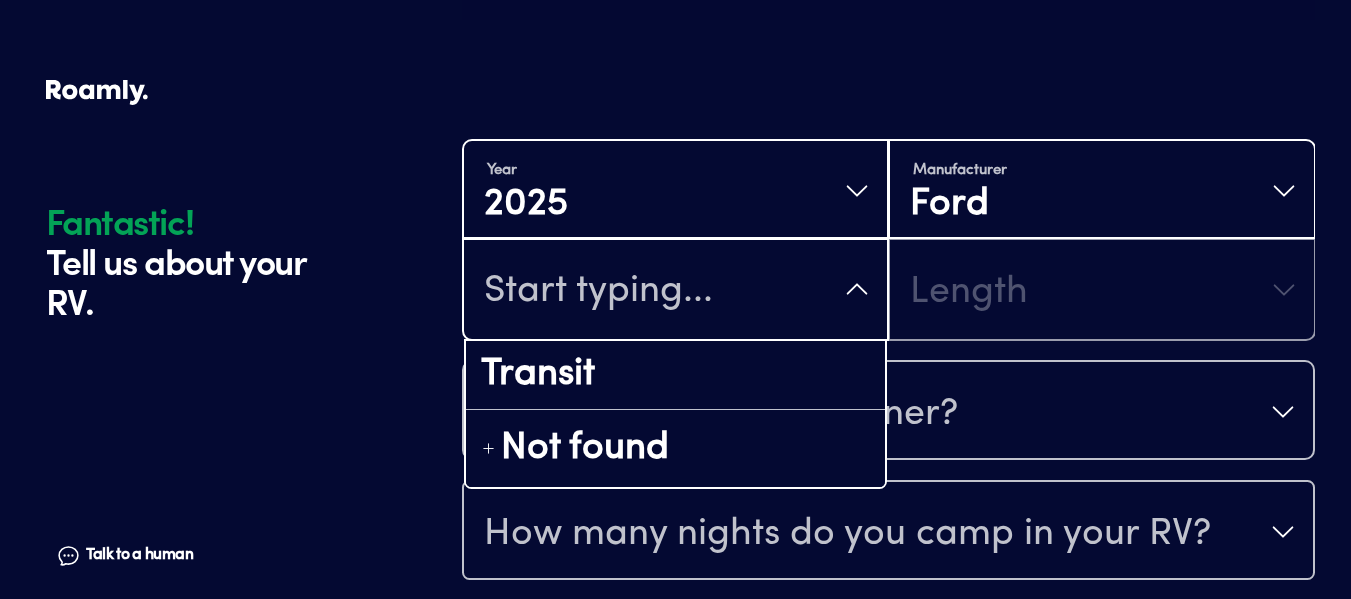 click on "Manufacturer Ford" at bounding box center (1101, 191) 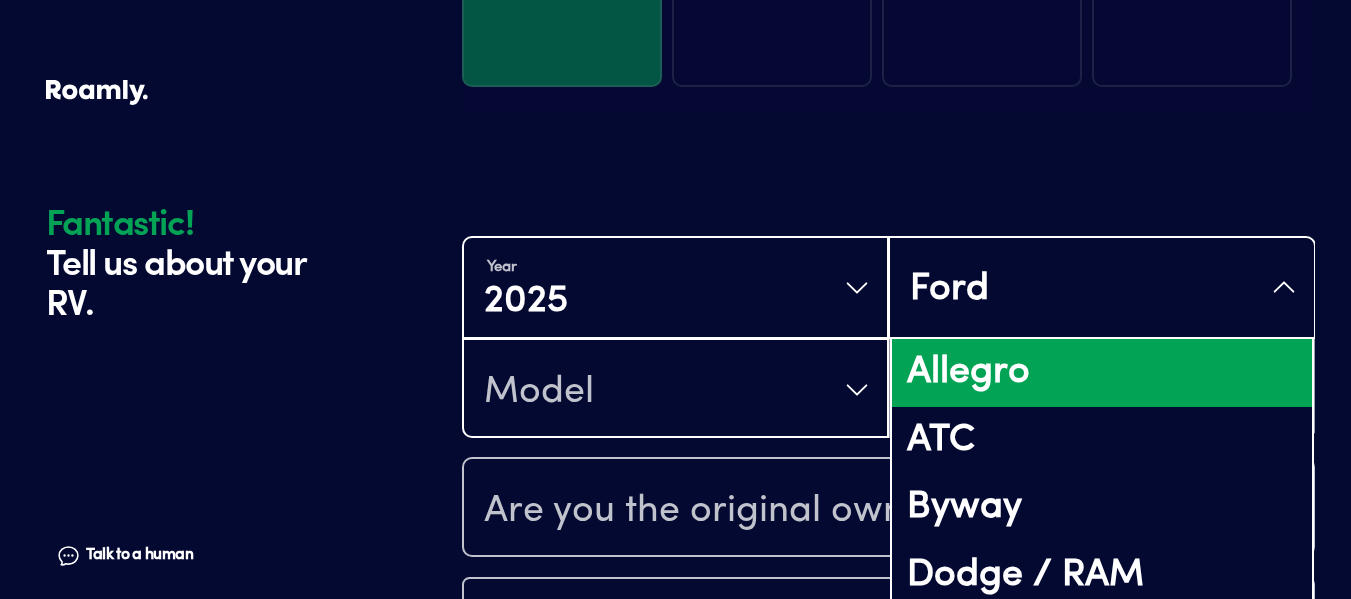 scroll, scrollTop: 290, scrollLeft: 0, axis: vertical 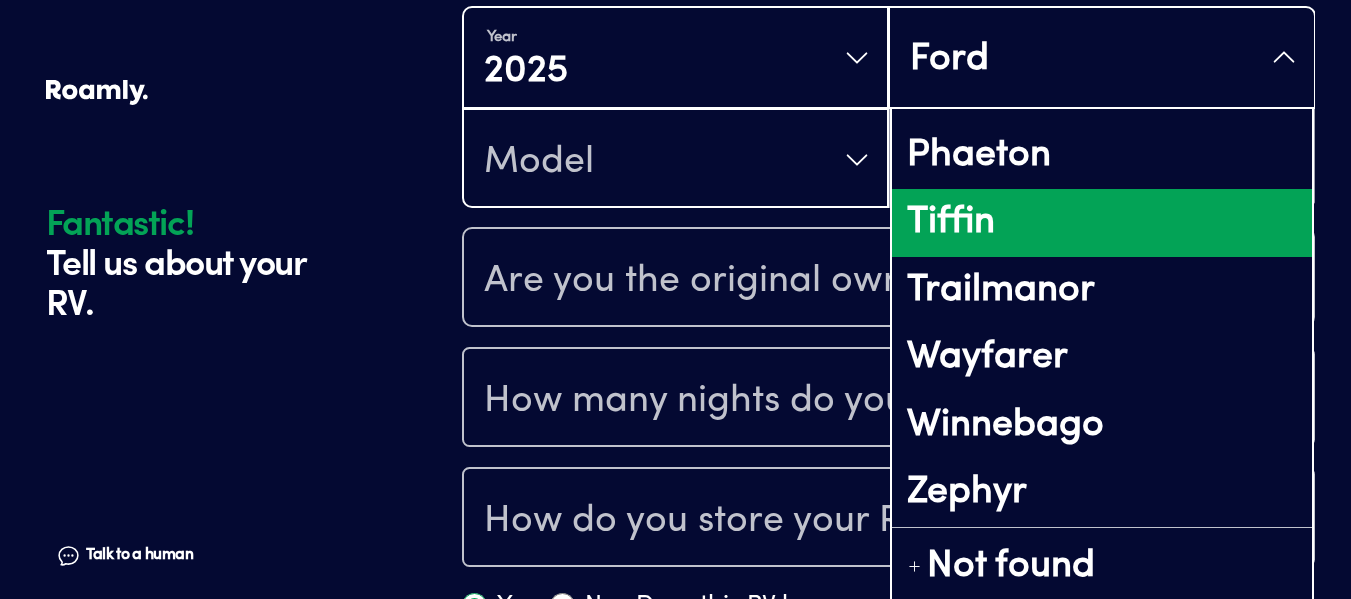 click on "Tiffin" at bounding box center (1101, 223) 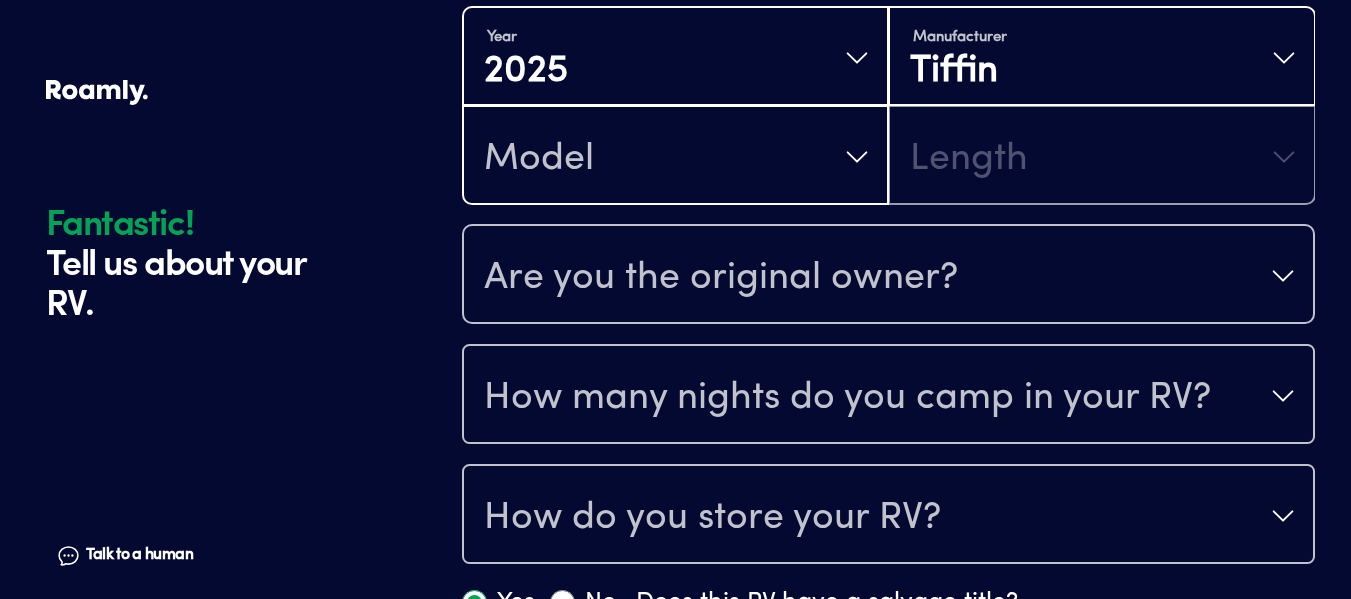 click on "Model" at bounding box center (675, 157) 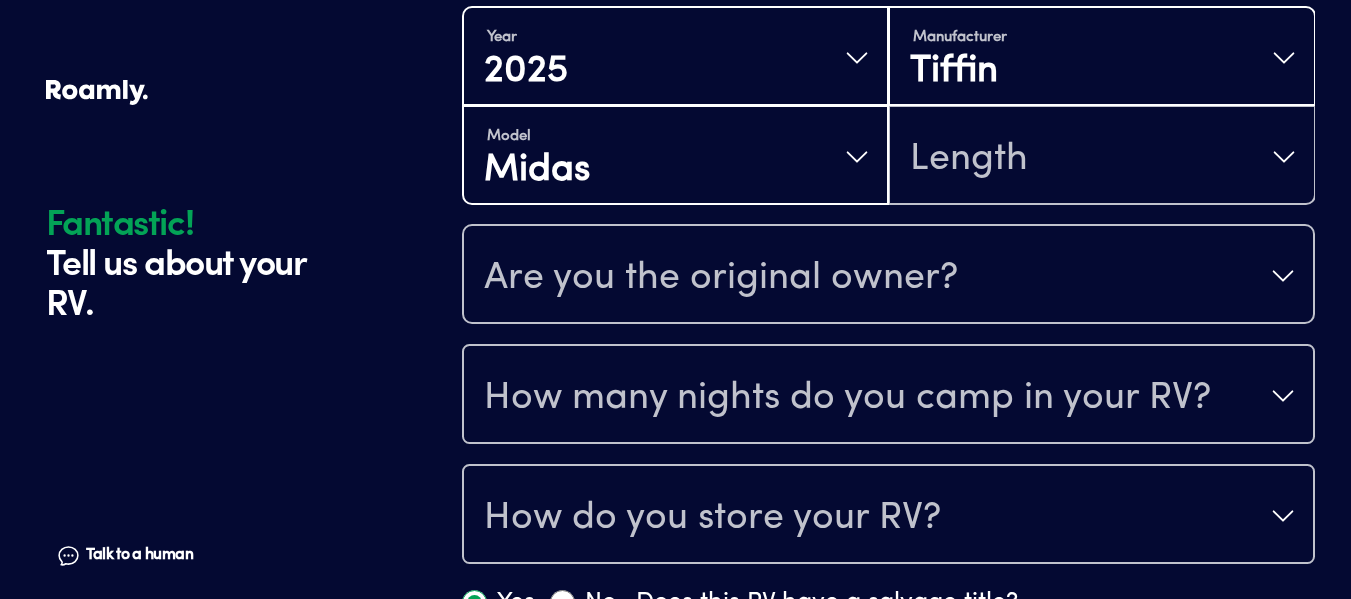 click on "Manufacturer Tiffin" at bounding box center (1101, 58) 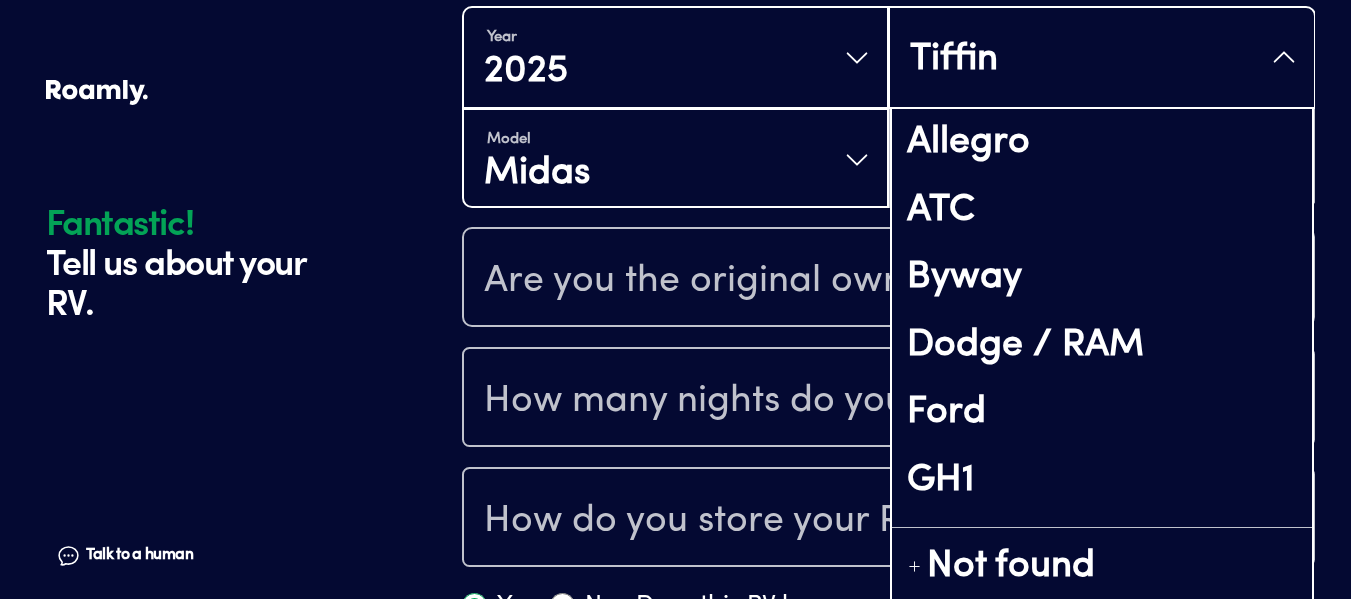 scroll, scrollTop: 529, scrollLeft: 0, axis: vertical 